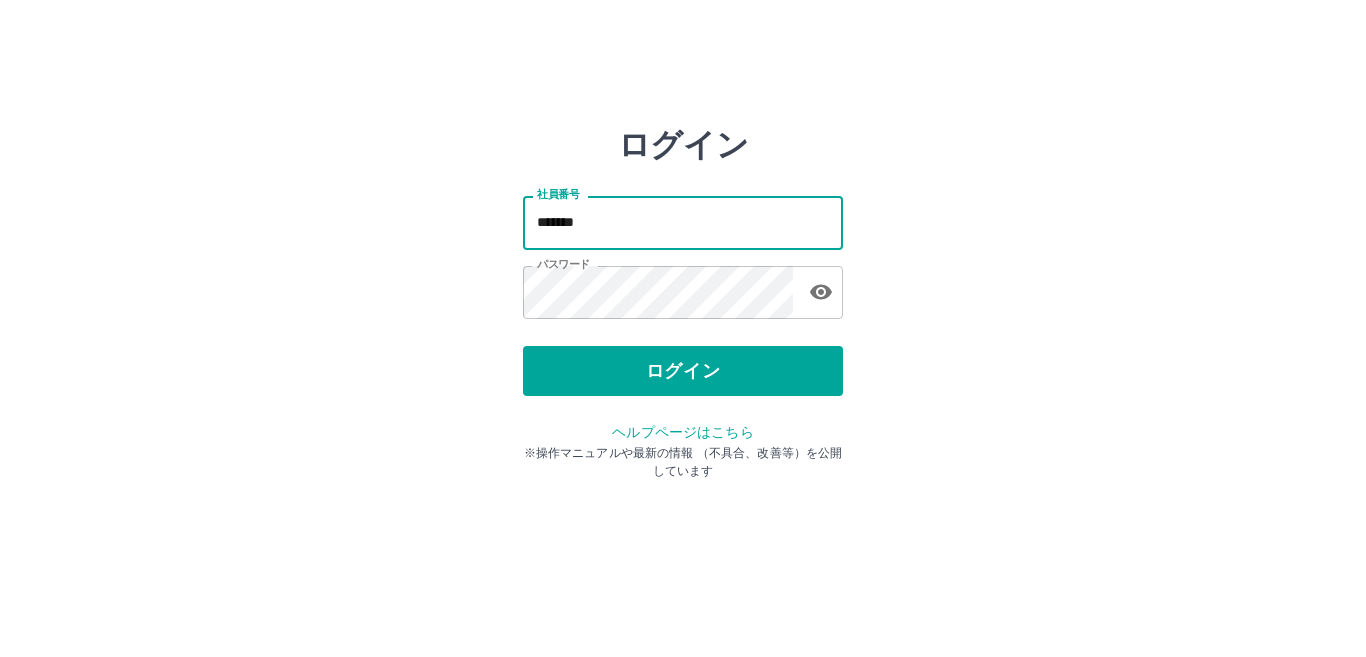 scroll, scrollTop: 0, scrollLeft: 0, axis: both 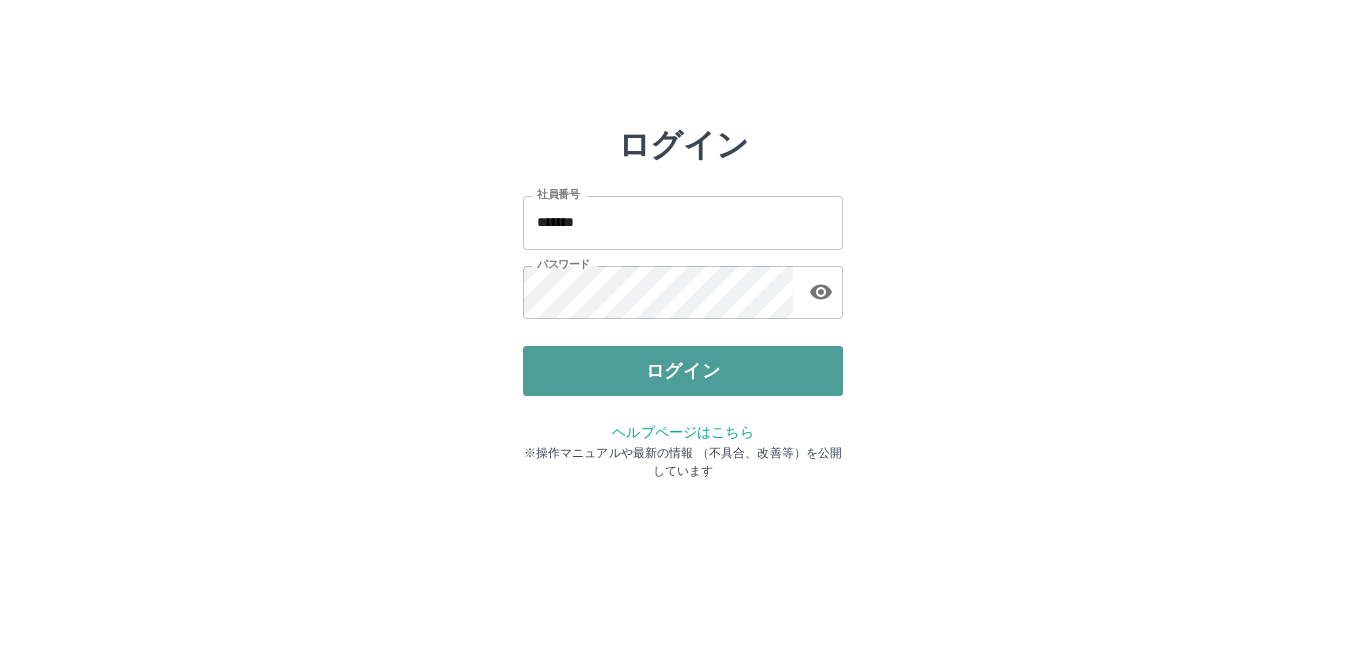 click on "ログイン" at bounding box center [683, 371] 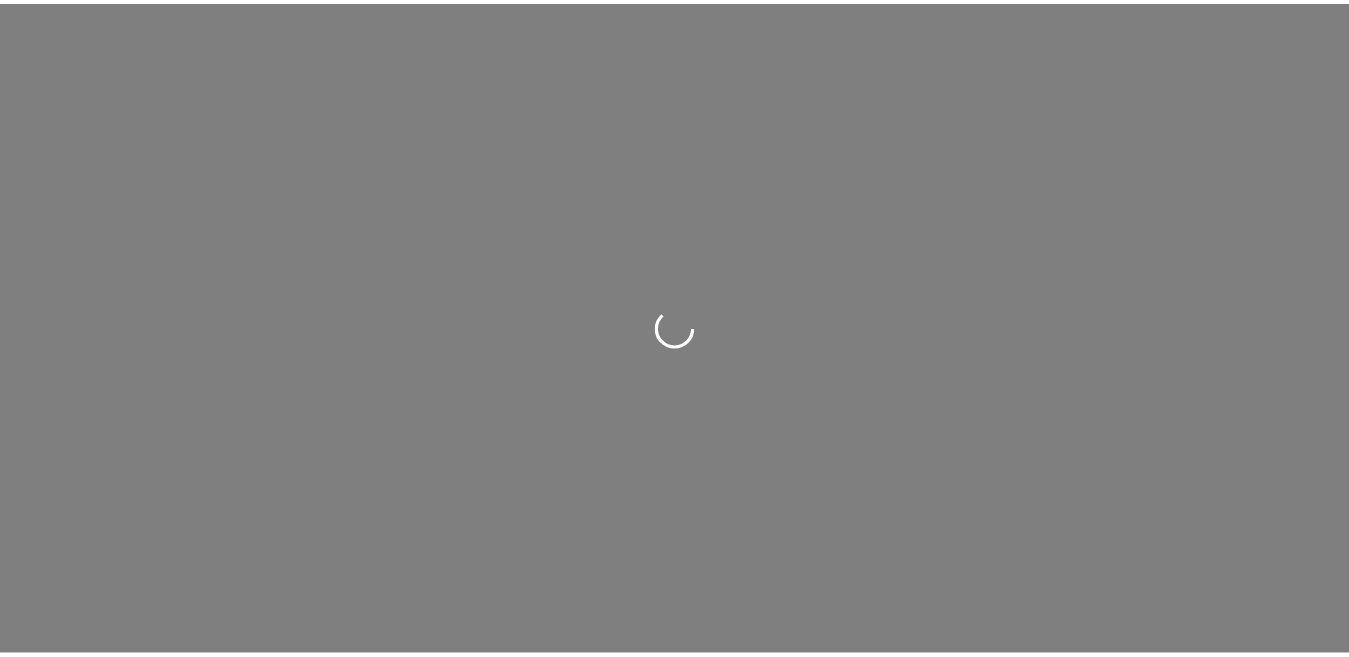scroll, scrollTop: 0, scrollLeft: 0, axis: both 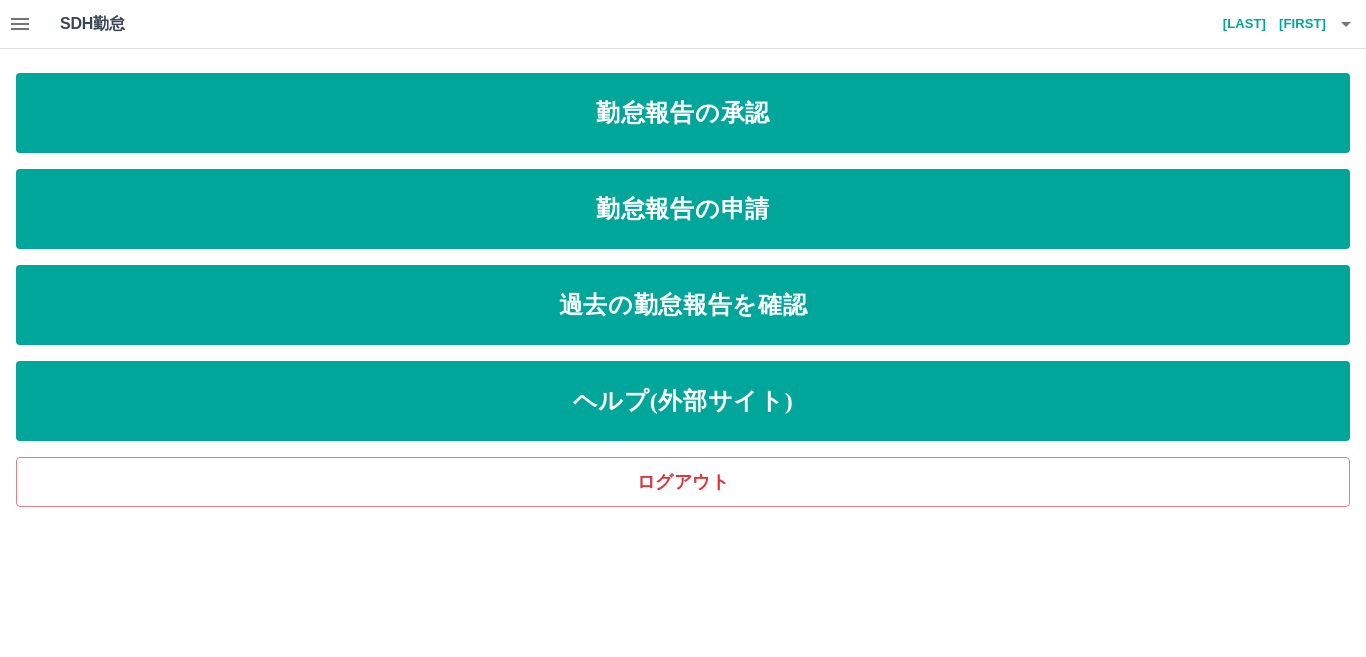 click 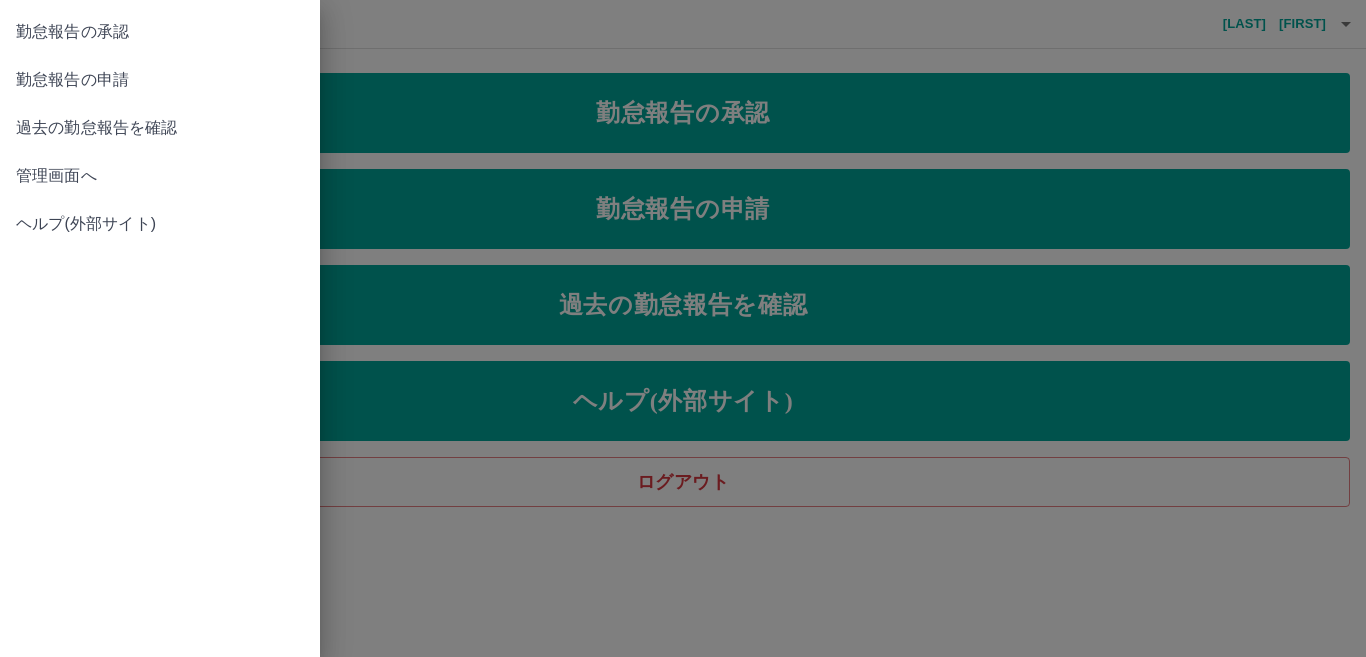 click on "勤怠報告の申請" at bounding box center (160, 80) 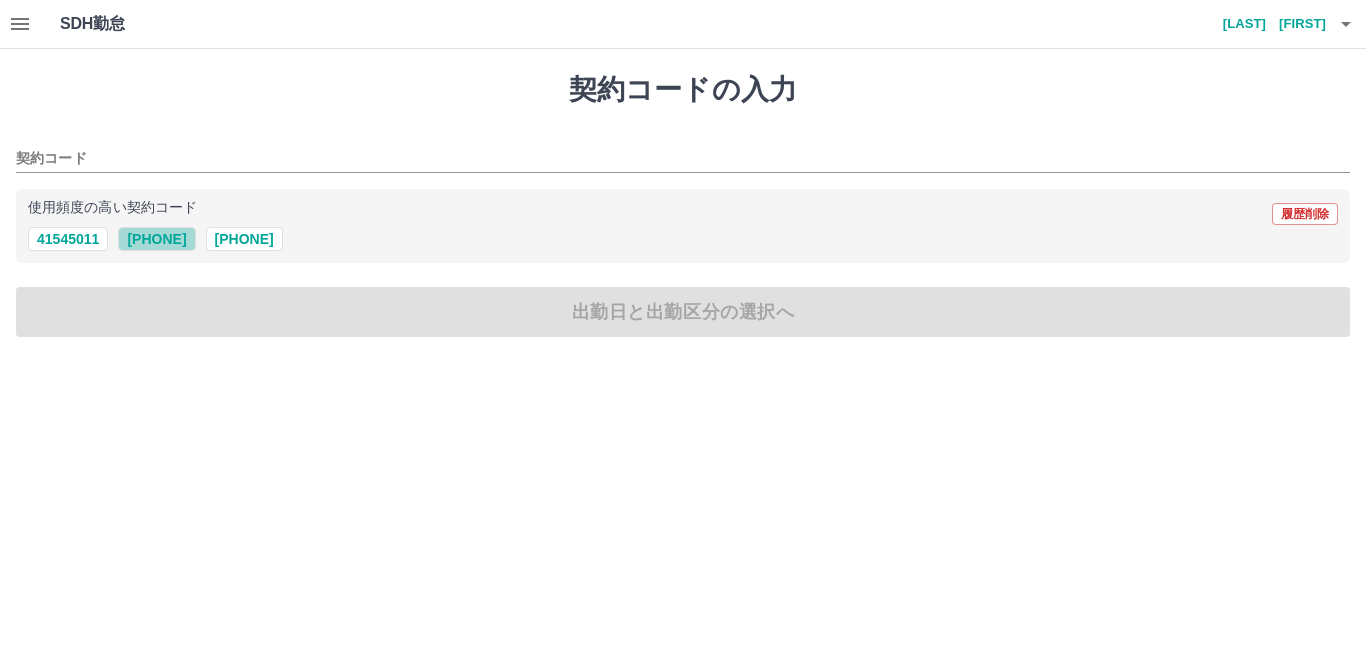 click on "[PHONE]" at bounding box center (156, 239) 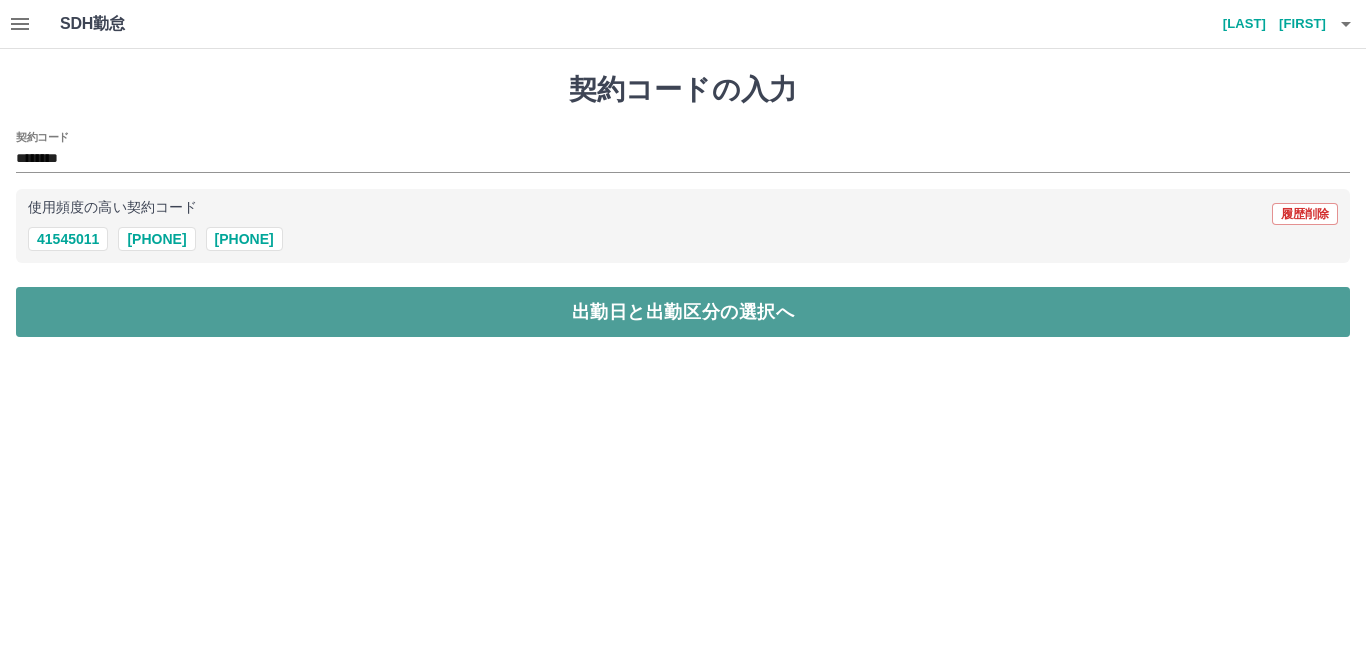 click on "出勤日と出勤区分の選択へ" at bounding box center [683, 312] 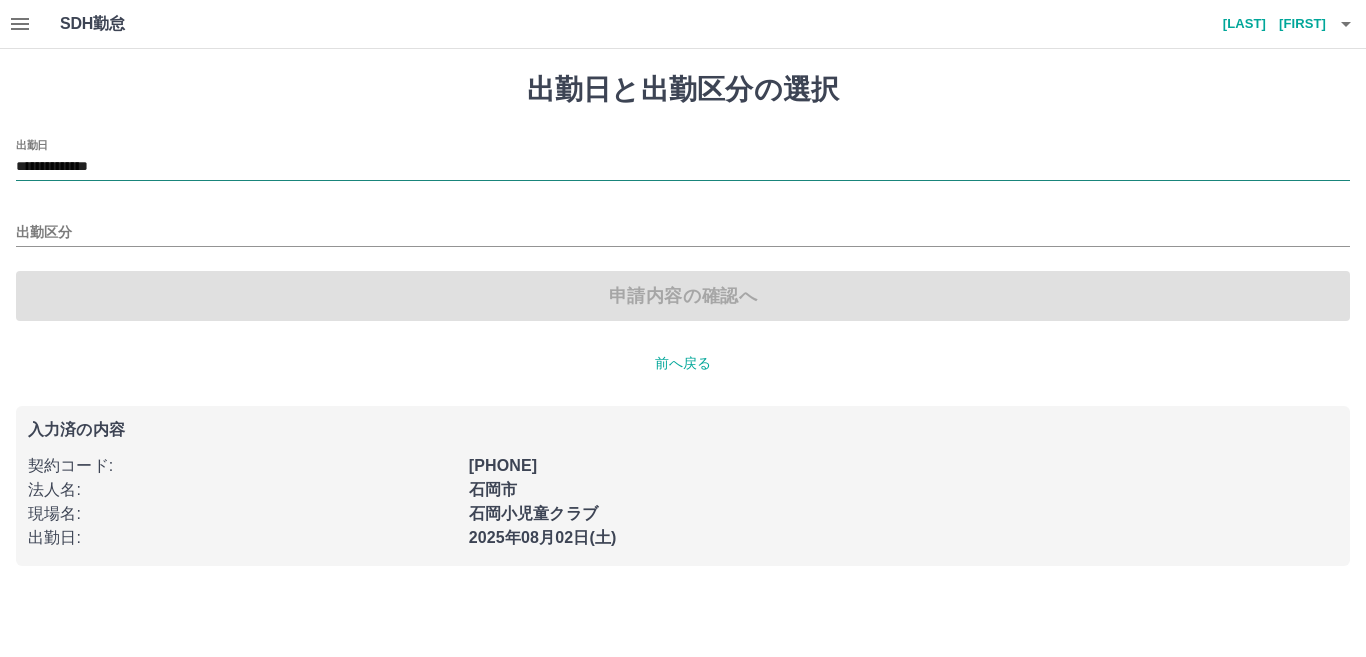 click on "**********" at bounding box center (683, 167) 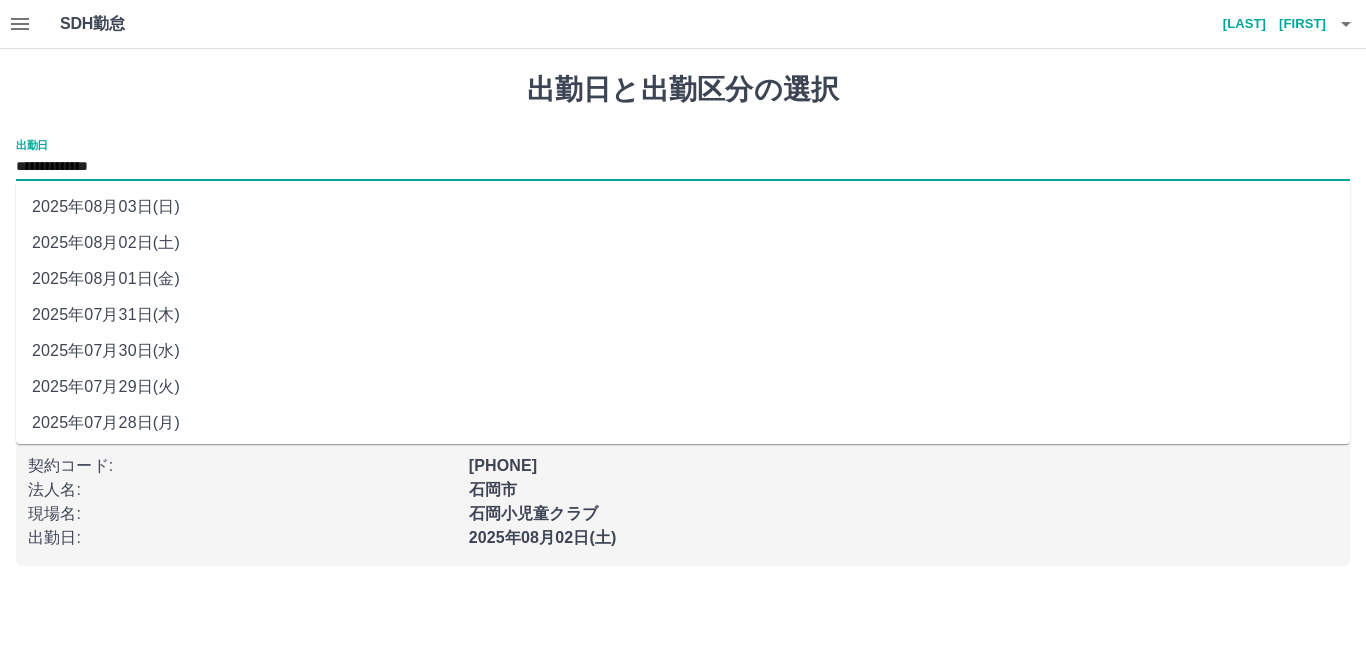 click on "2025年08月01日(金)" at bounding box center [683, 279] 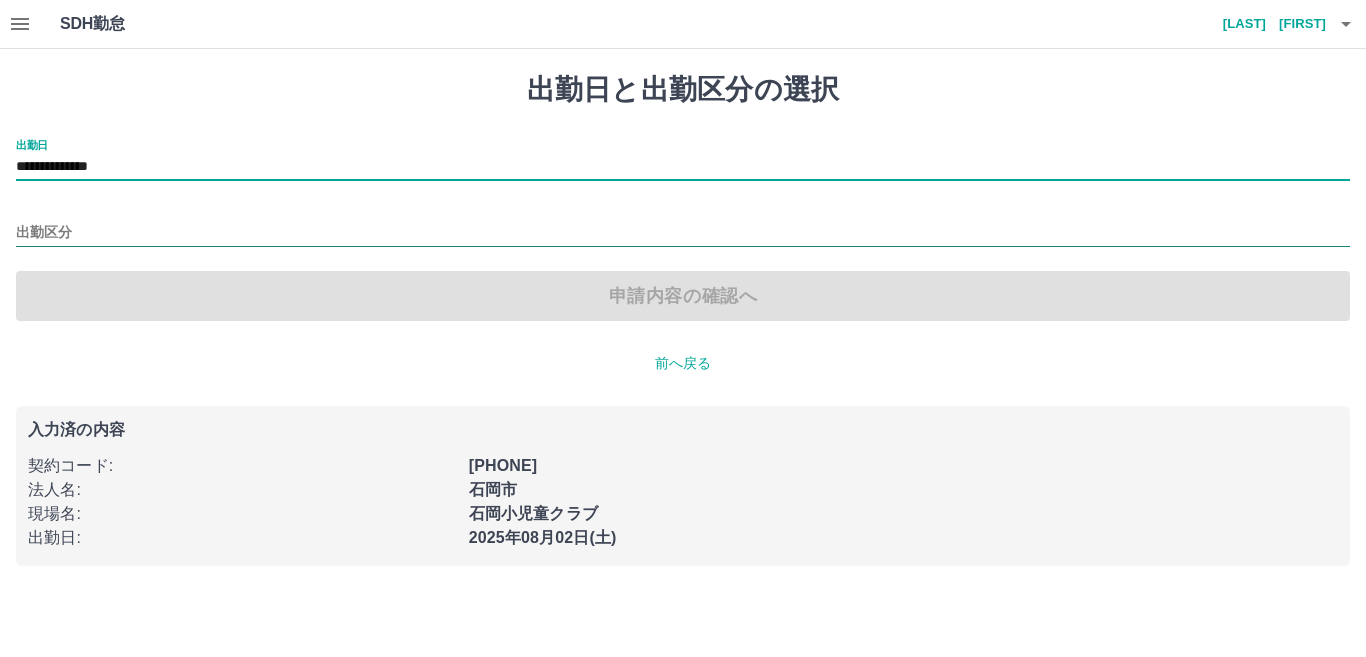click on "出勤区分" at bounding box center [683, 233] 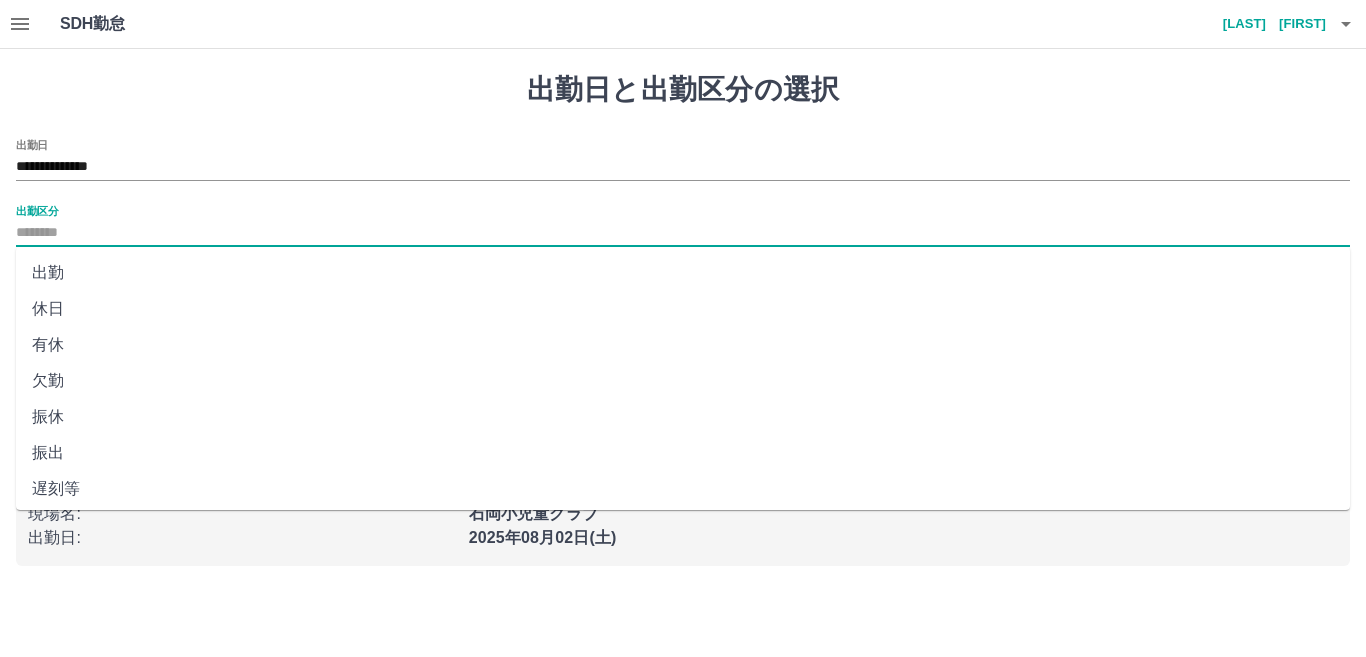 click on "出勤" at bounding box center (683, 273) 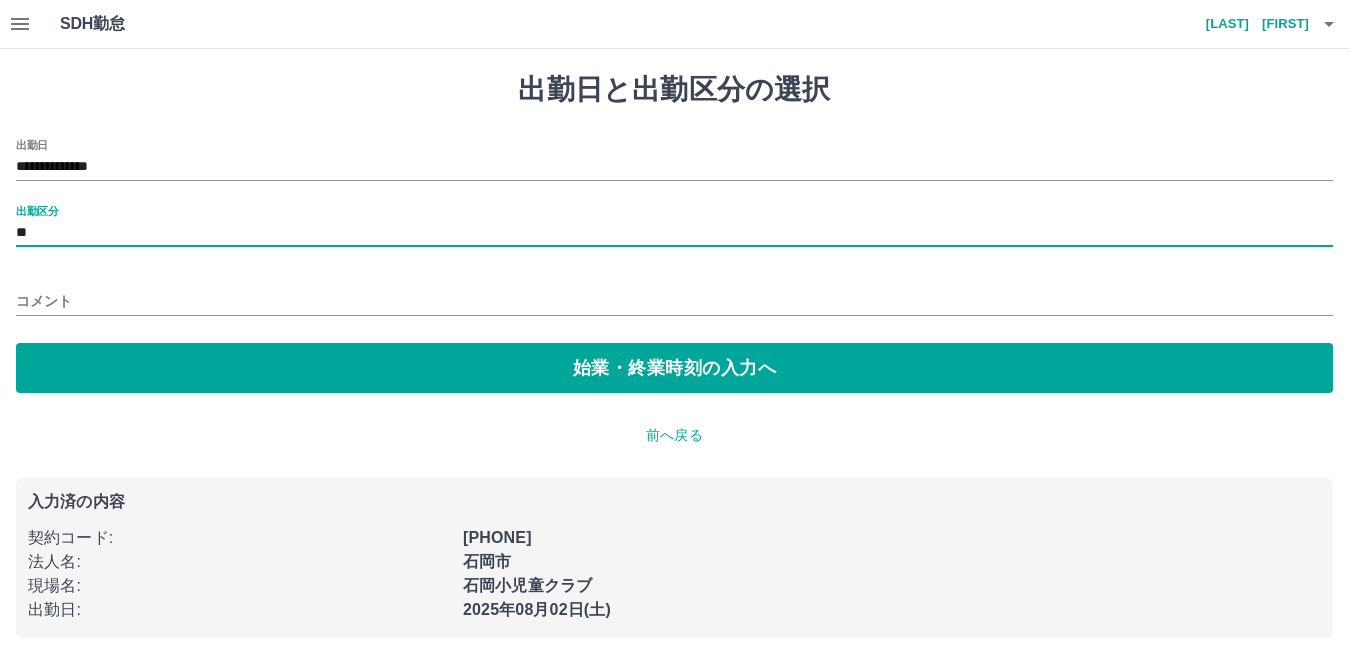 click on "コメント" at bounding box center [674, 301] 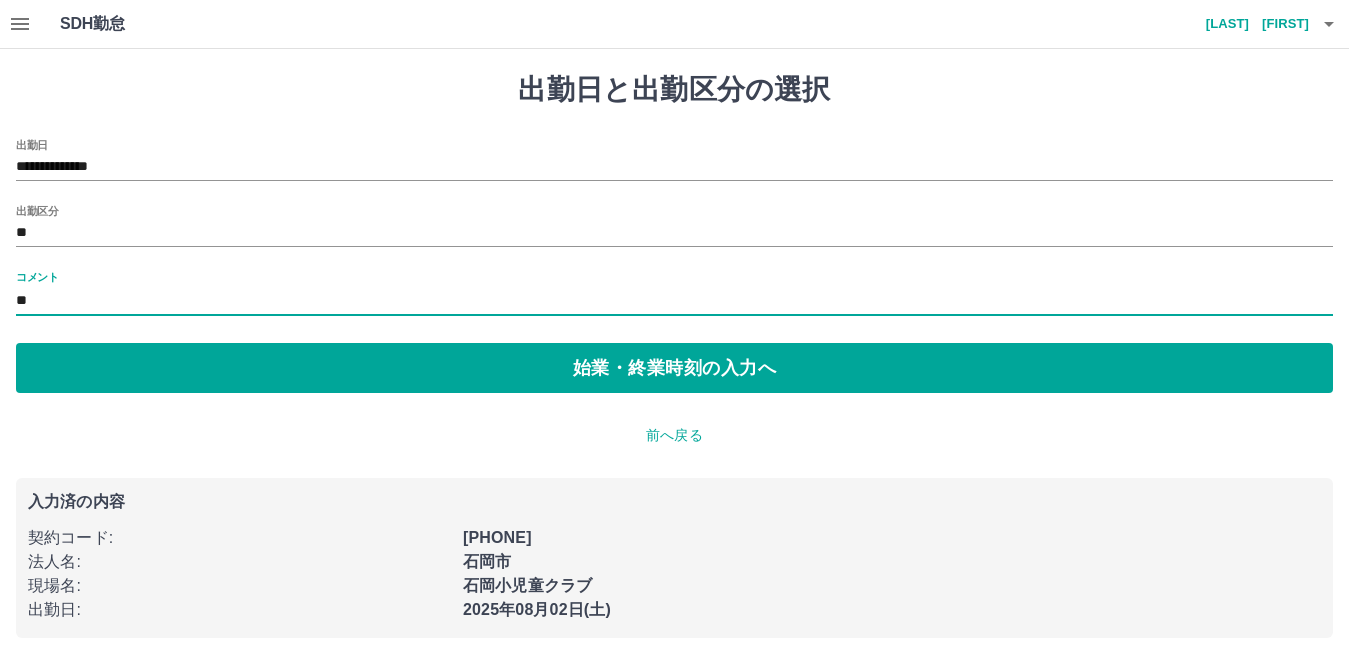 type on "*" 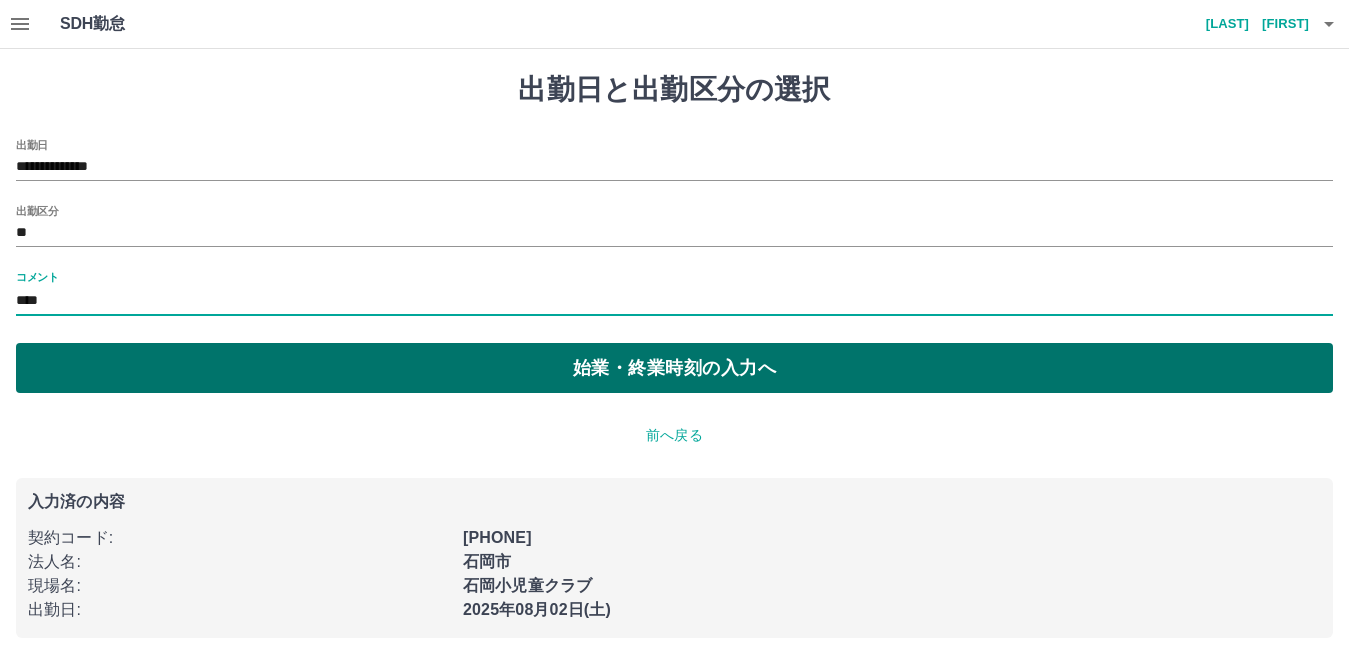 type on "****" 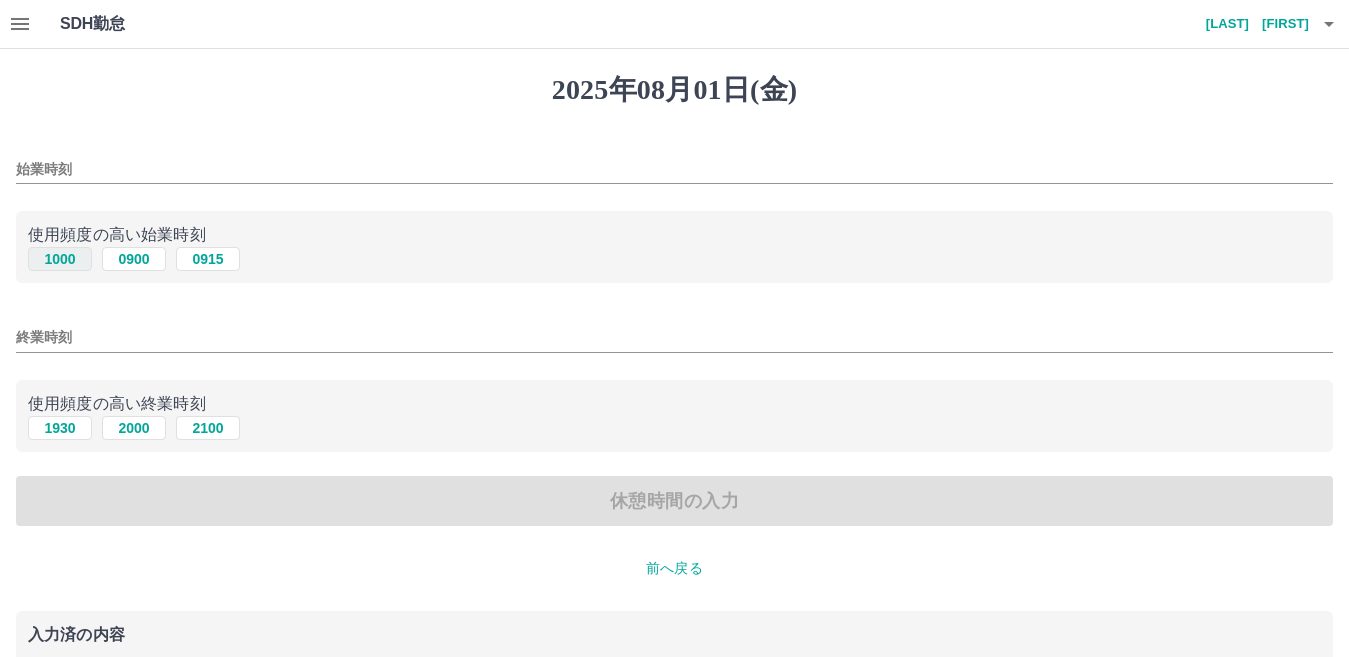 click on "1000" at bounding box center [60, 259] 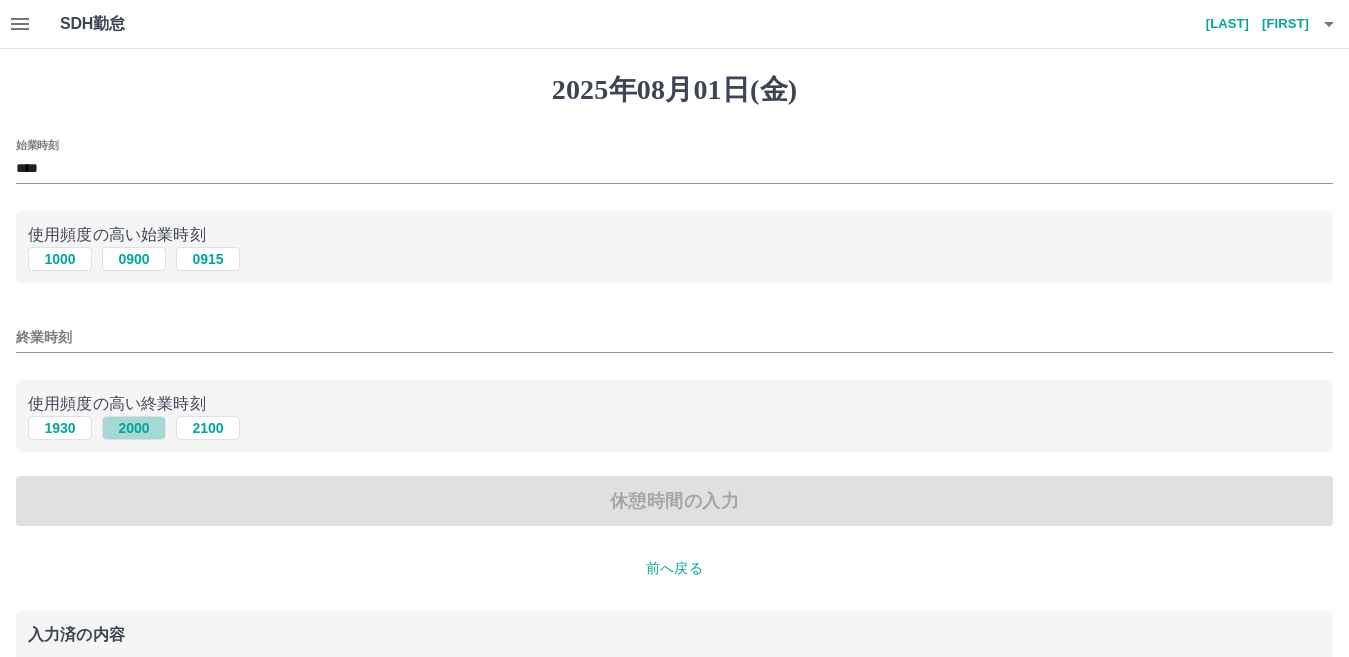 click on "2000" at bounding box center (134, 428) 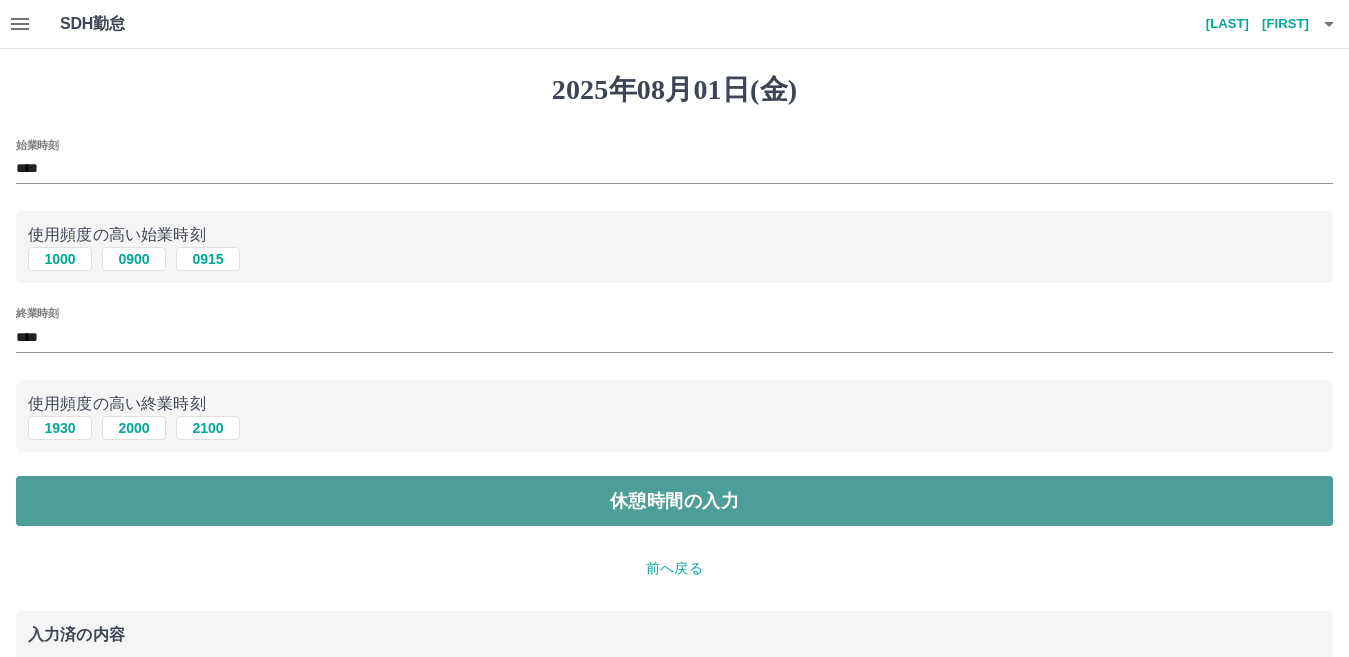 click on "休憩時間の入力" at bounding box center [674, 501] 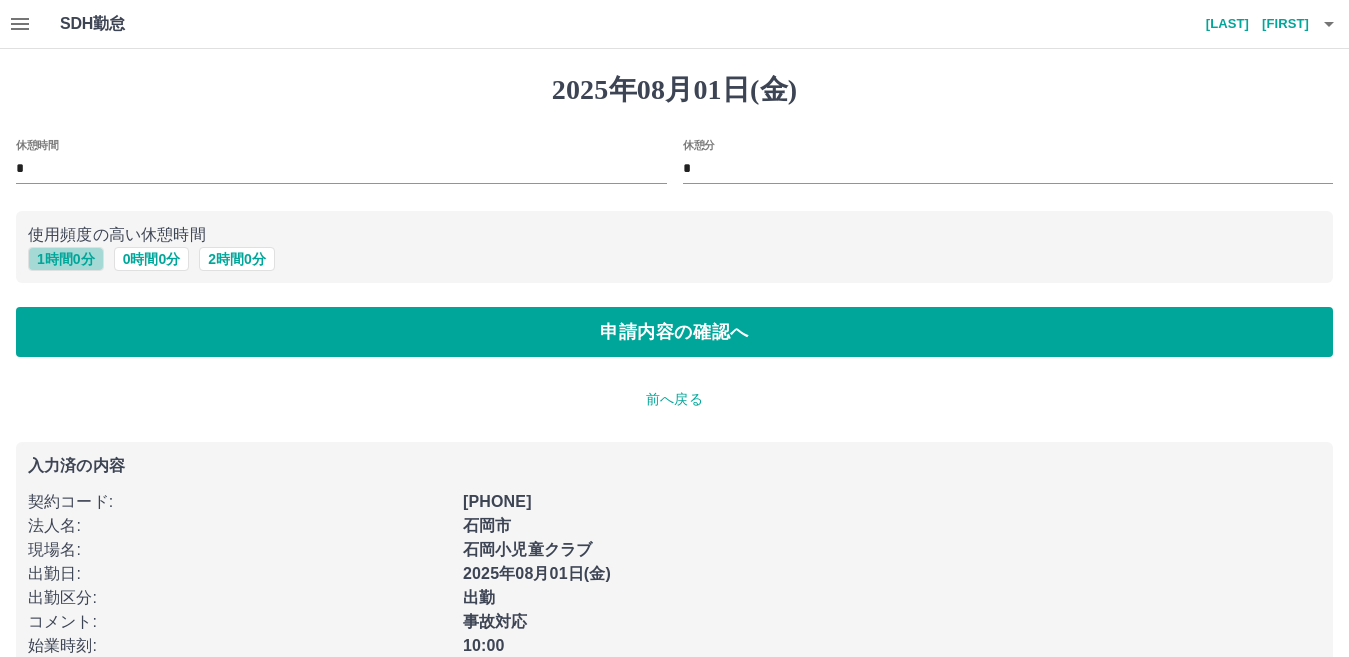 click on "1 時間 0 分" at bounding box center (66, 259) 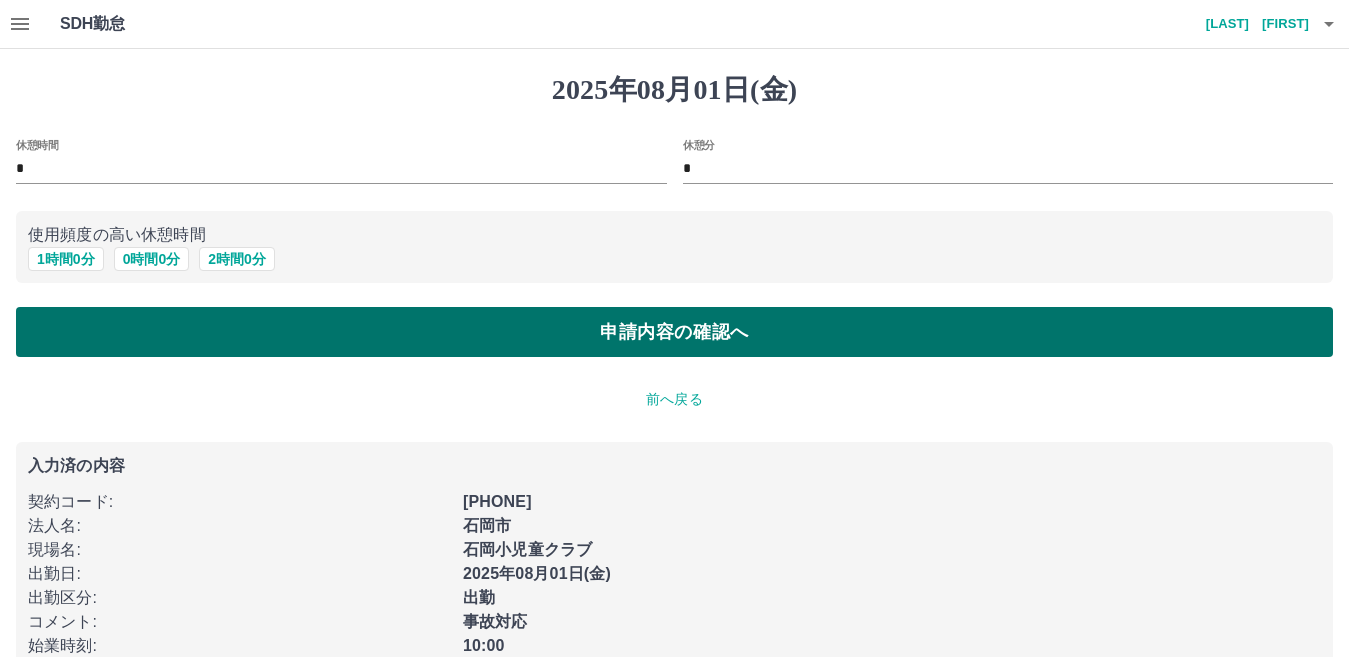 click on "申請内容の確認へ" at bounding box center [674, 332] 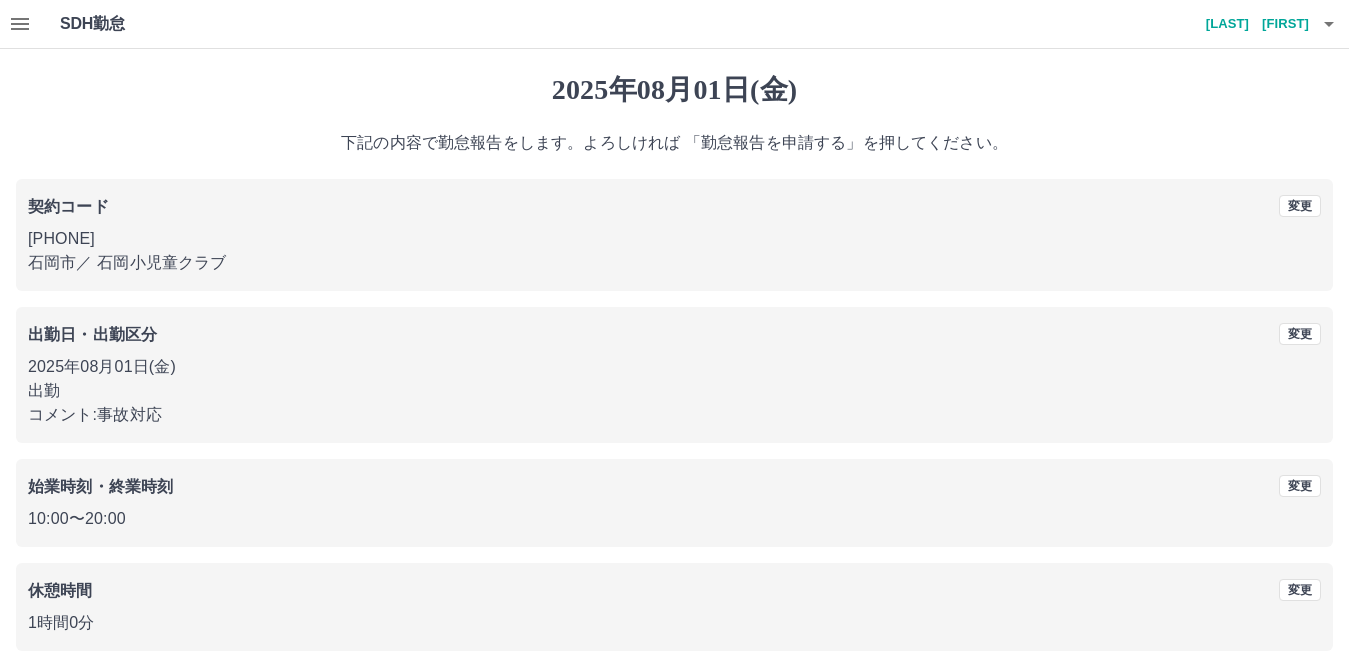 scroll, scrollTop: 92, scrollLeft: 0, axis: vertical 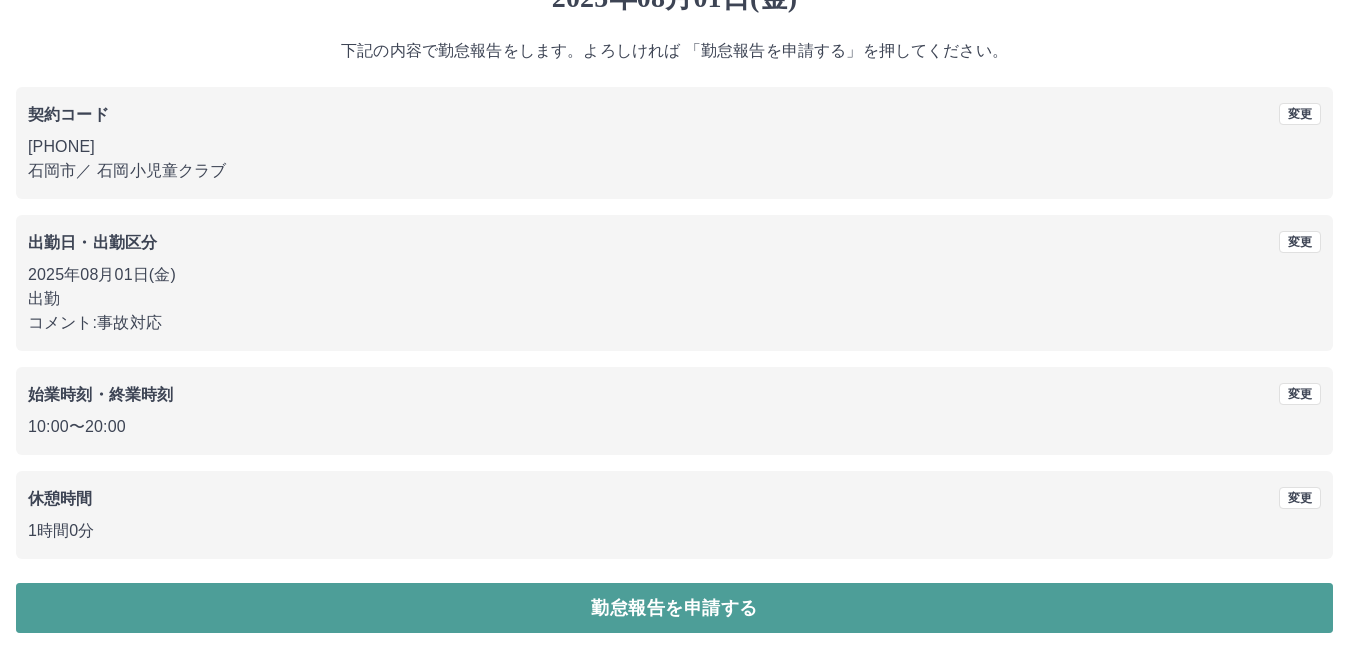click on "勤怠報告を申請する" at bounding box center (674, 608) 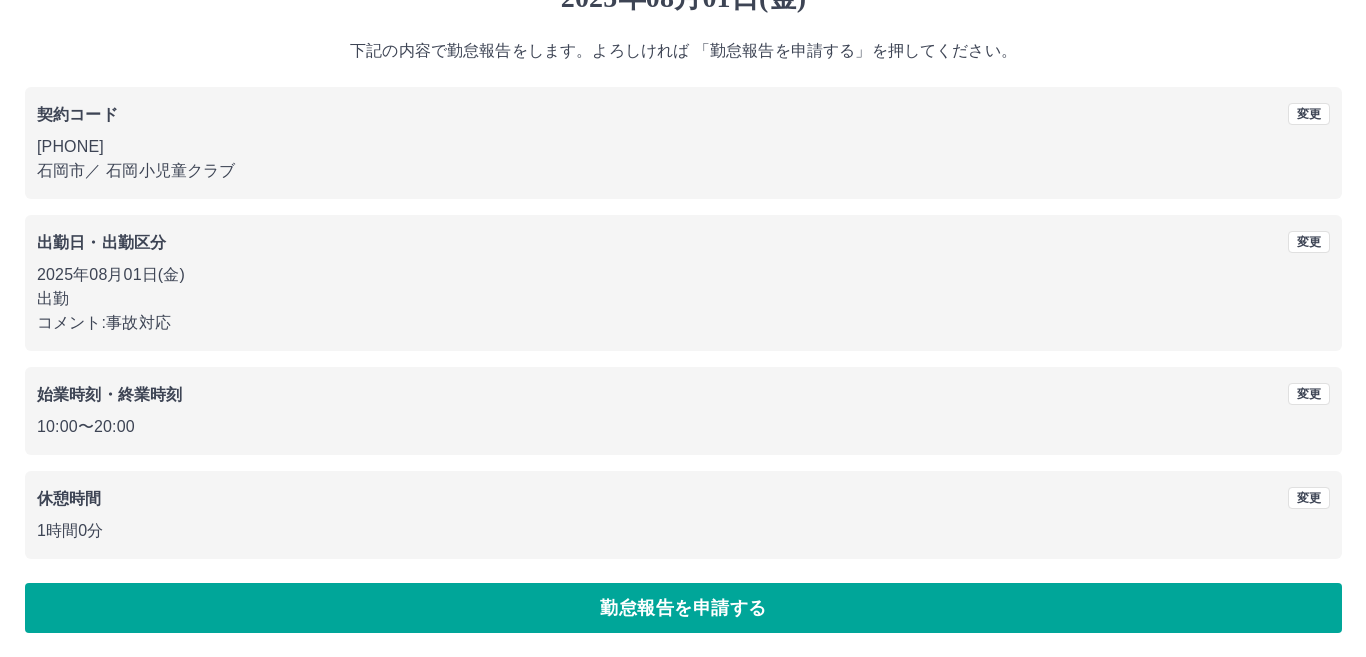 scroll, scrollTop: 0, scrollLeft: 0, axis: both 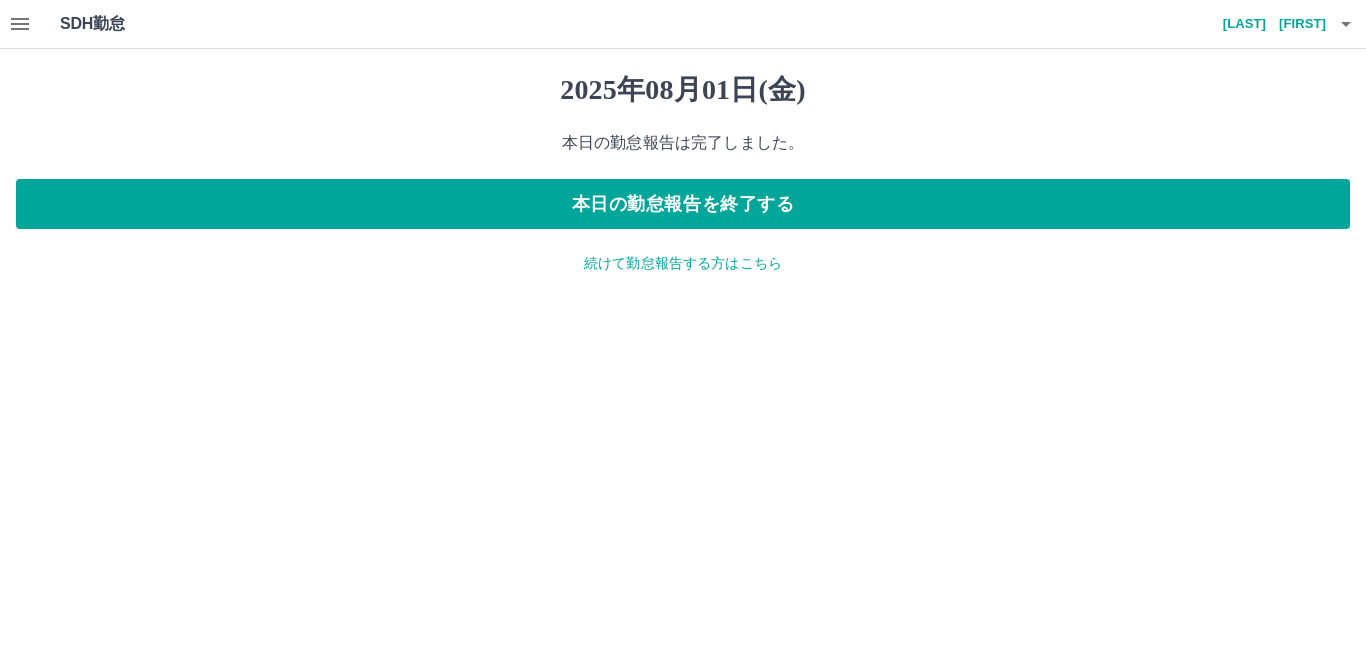 click on "[LAST] [FIRST]" at bounding box center (1266, 24) 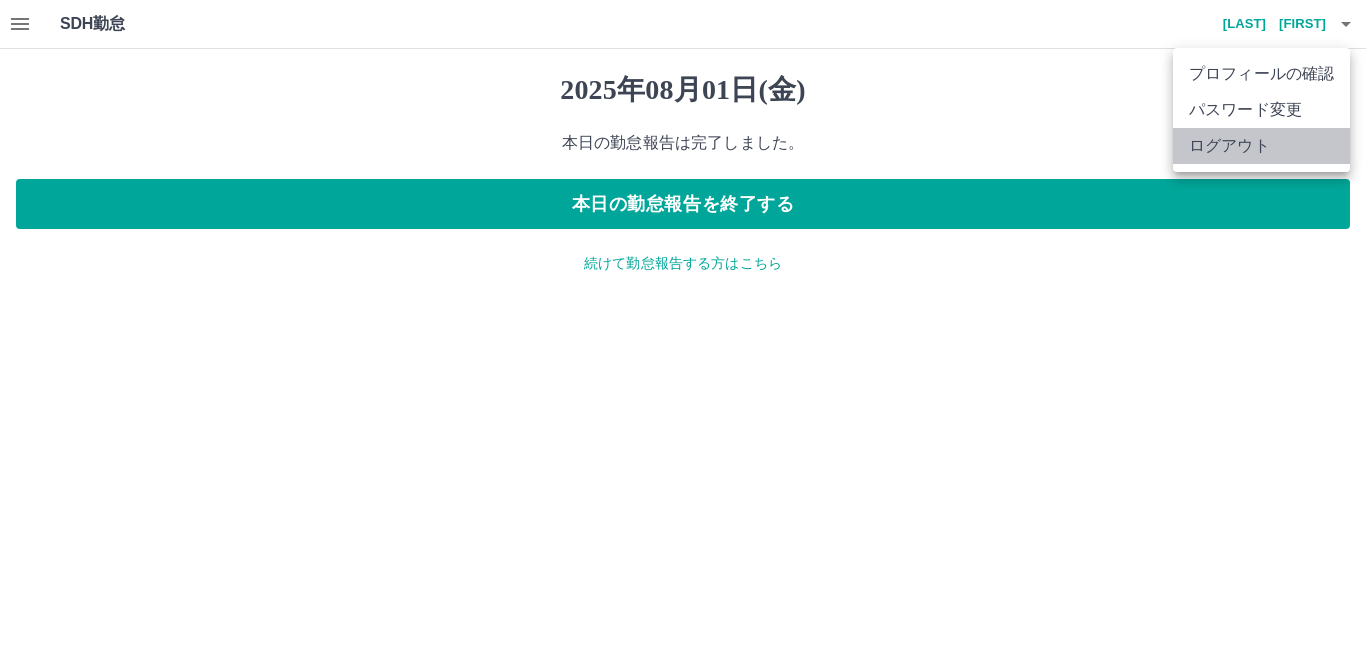 click on "ログアウト" at bounding box center (1261, 146) 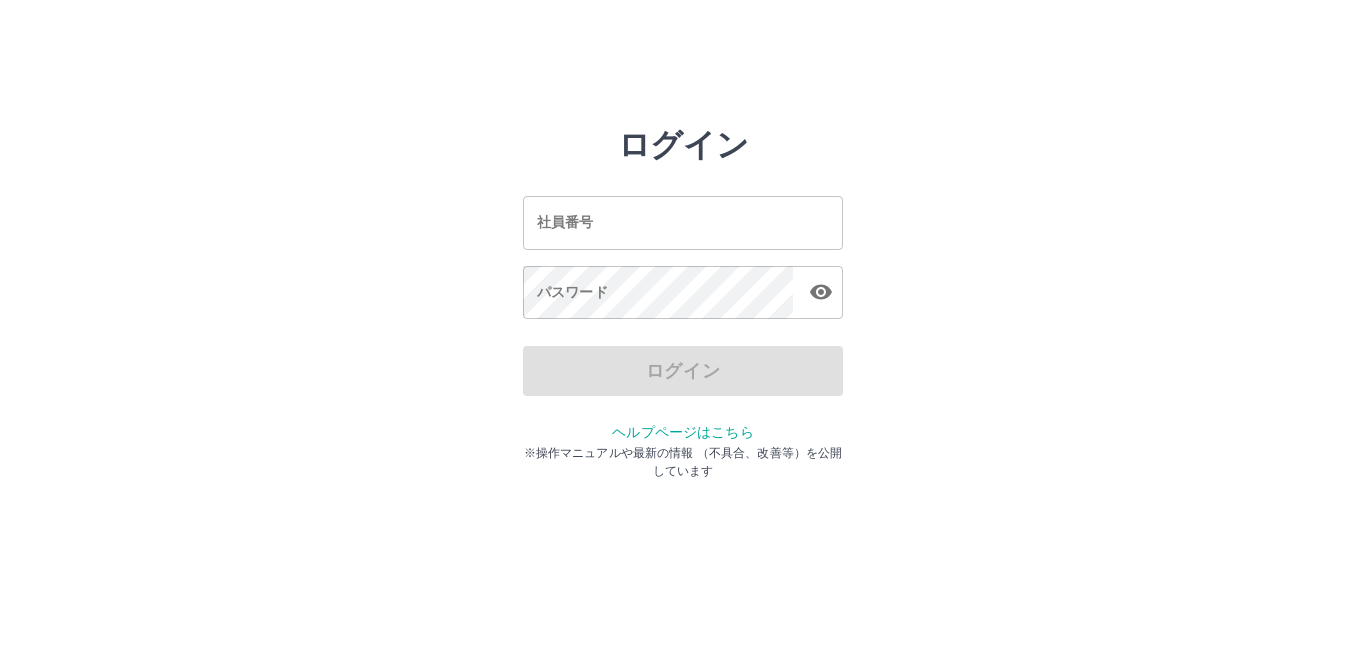 scroll, scrollTop: 0, scrollLeft: 0, axis: both 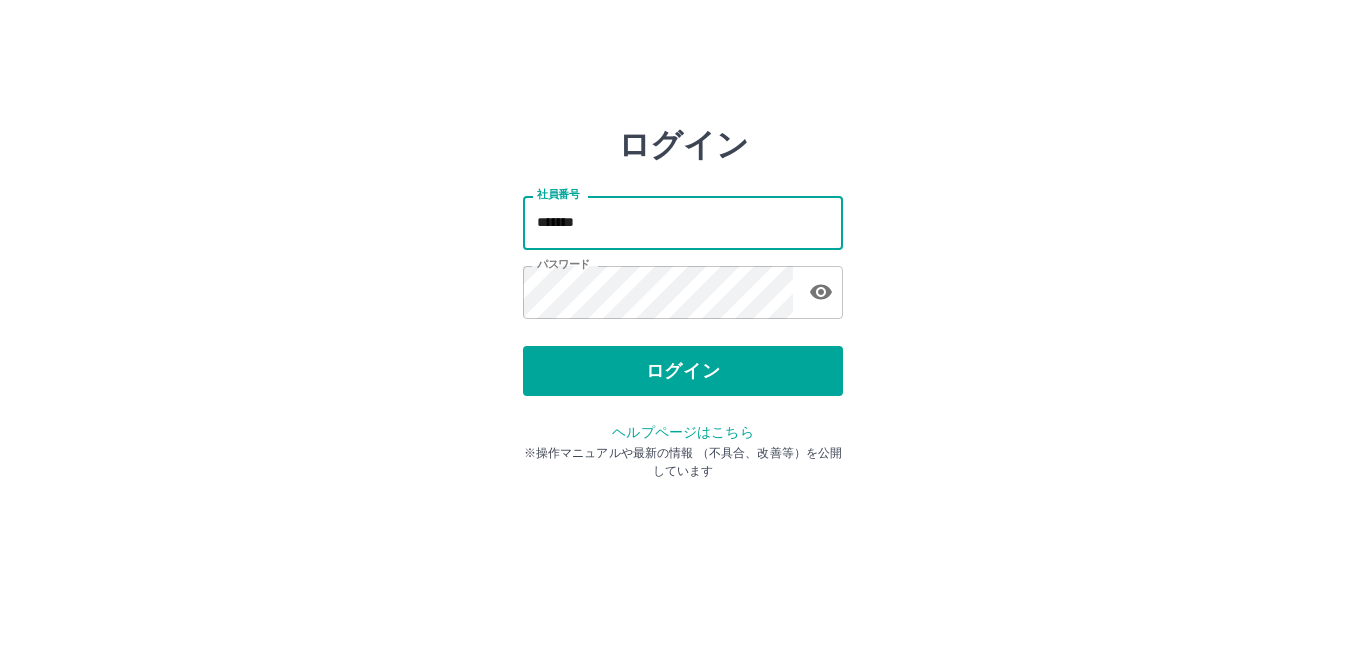 click on "*******" at bounding box center [683, 222] 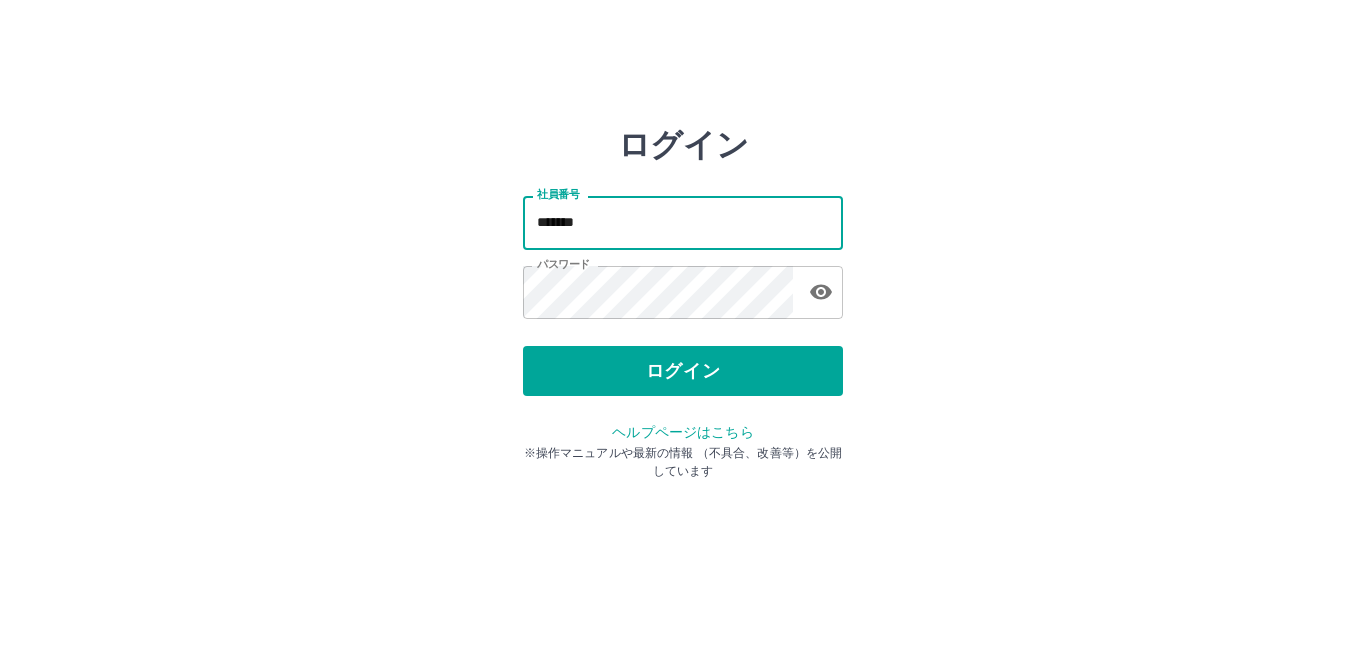 click on "*******" at bounding box center (683, 222) 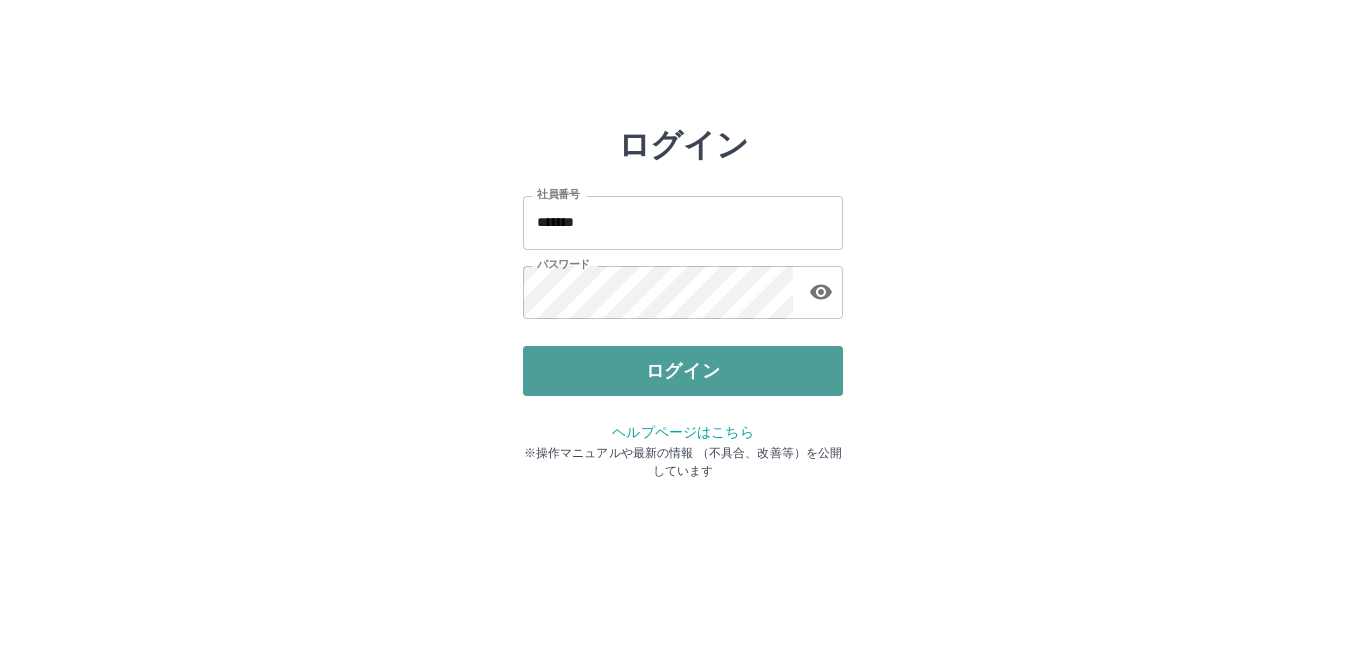 click on "ログイン" at bounding box center (683, 371) 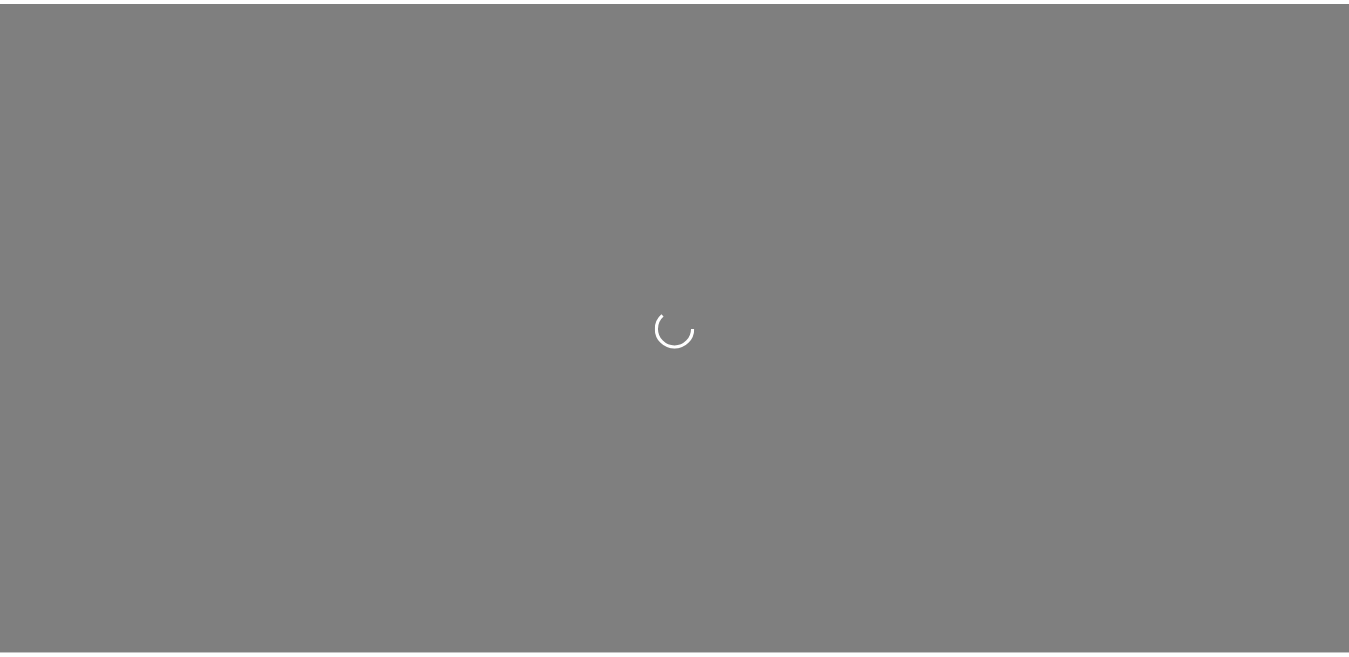 scroll, scrollTop: 0, scrollLeft: 0, axis: both 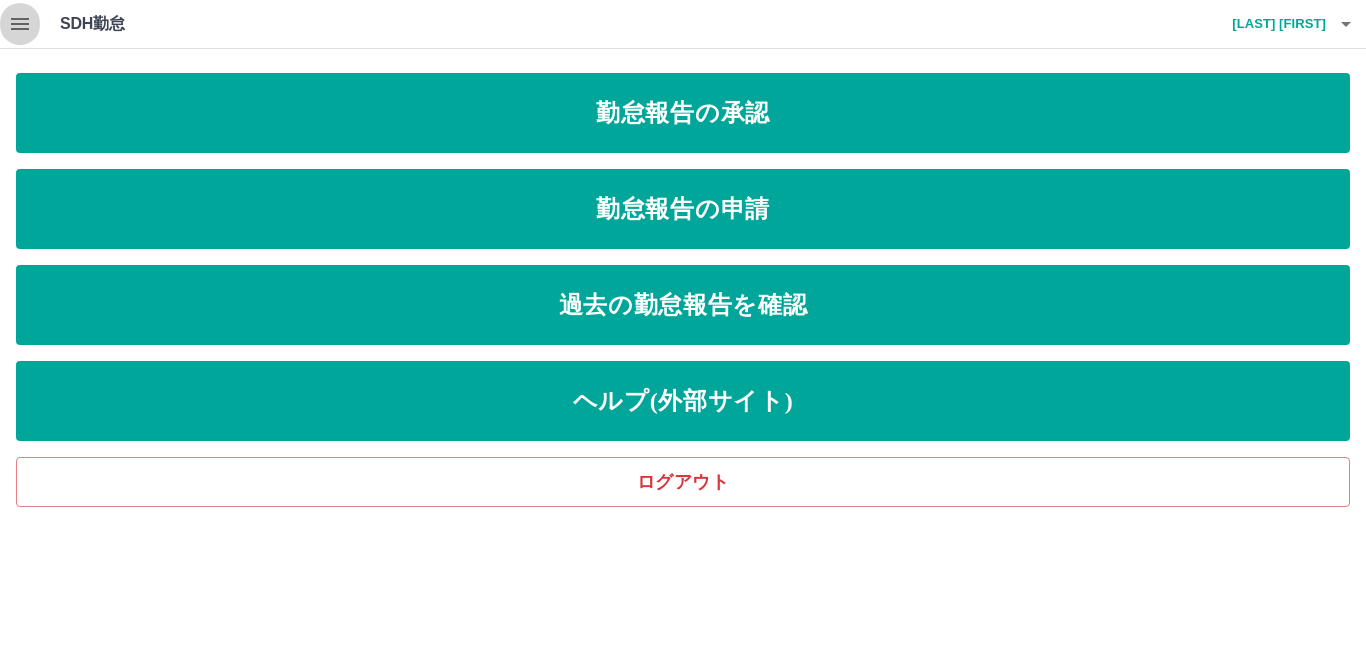 click 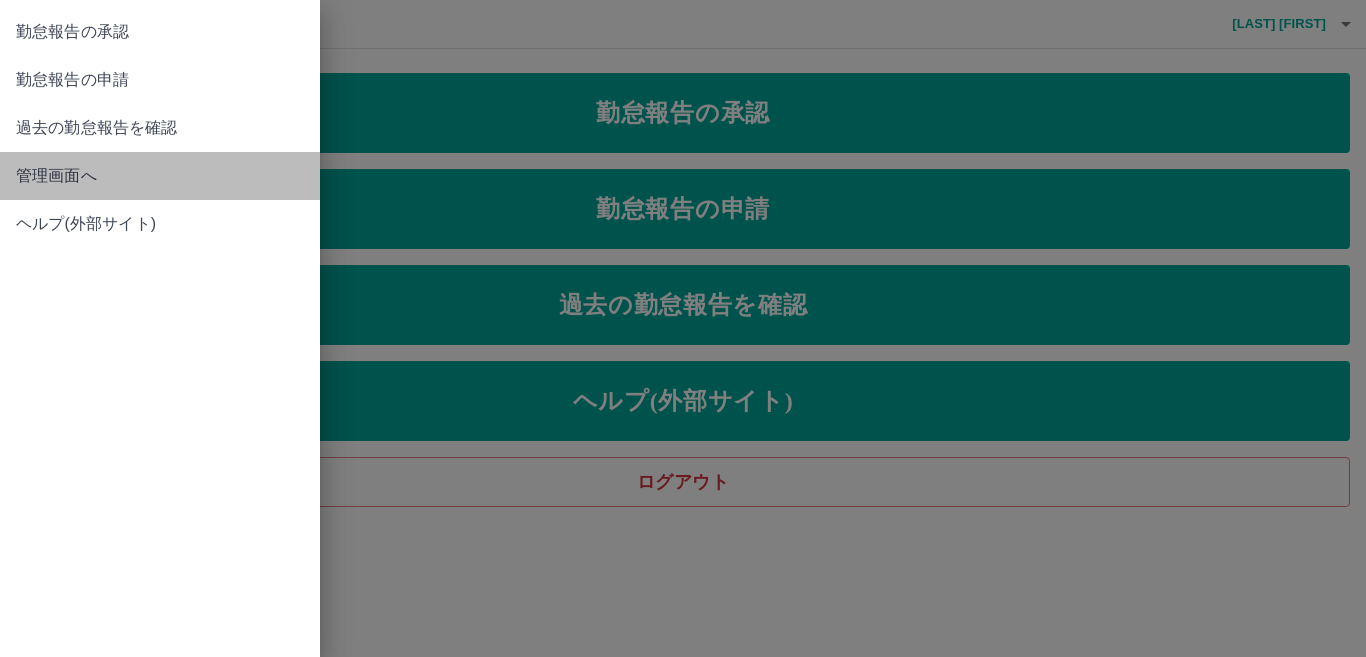 click on "管理画面へ" at bounding box center [160, 176] 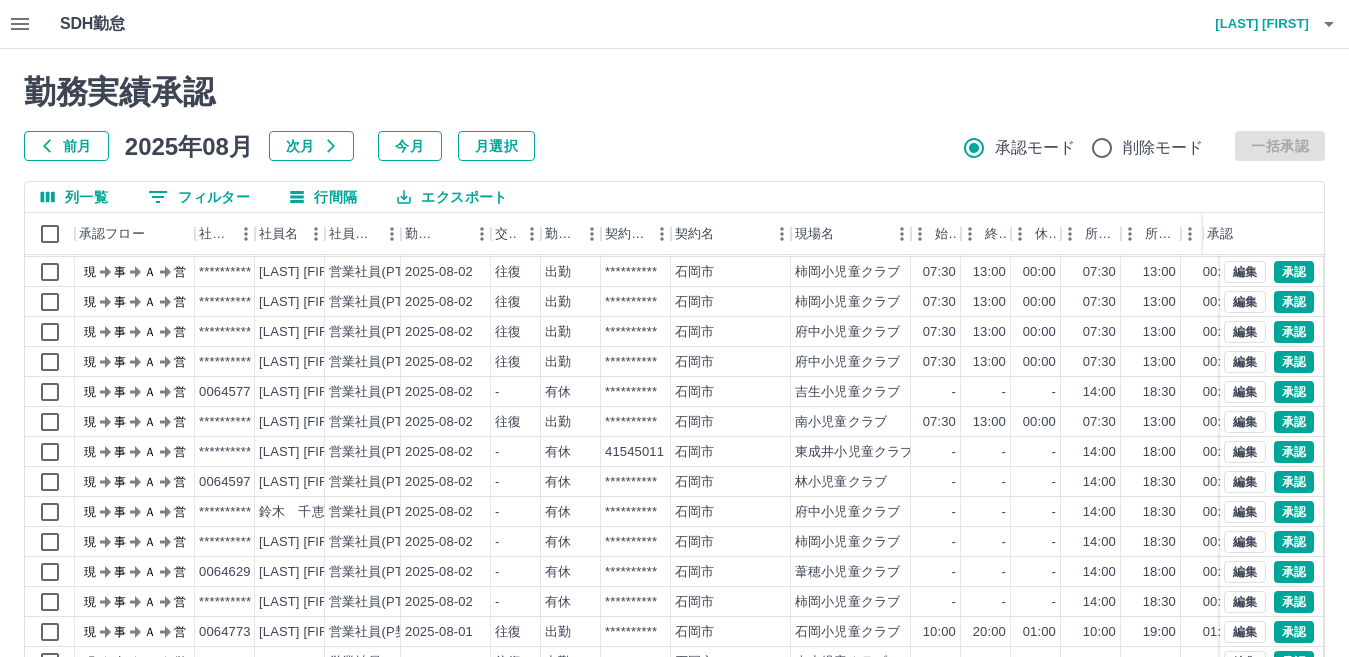 scroll, scrollTop: 104, scrollLeft: 0, axis: vertical 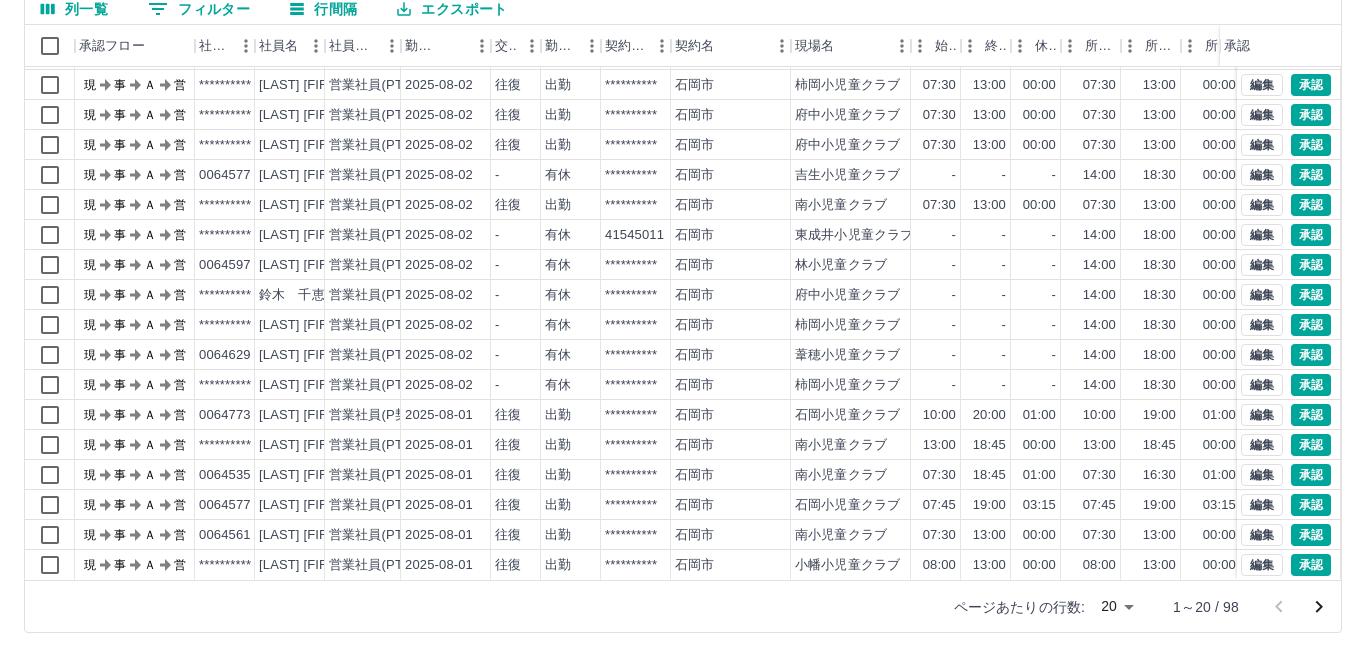 click on "**********" at bounding box center [683, 234] 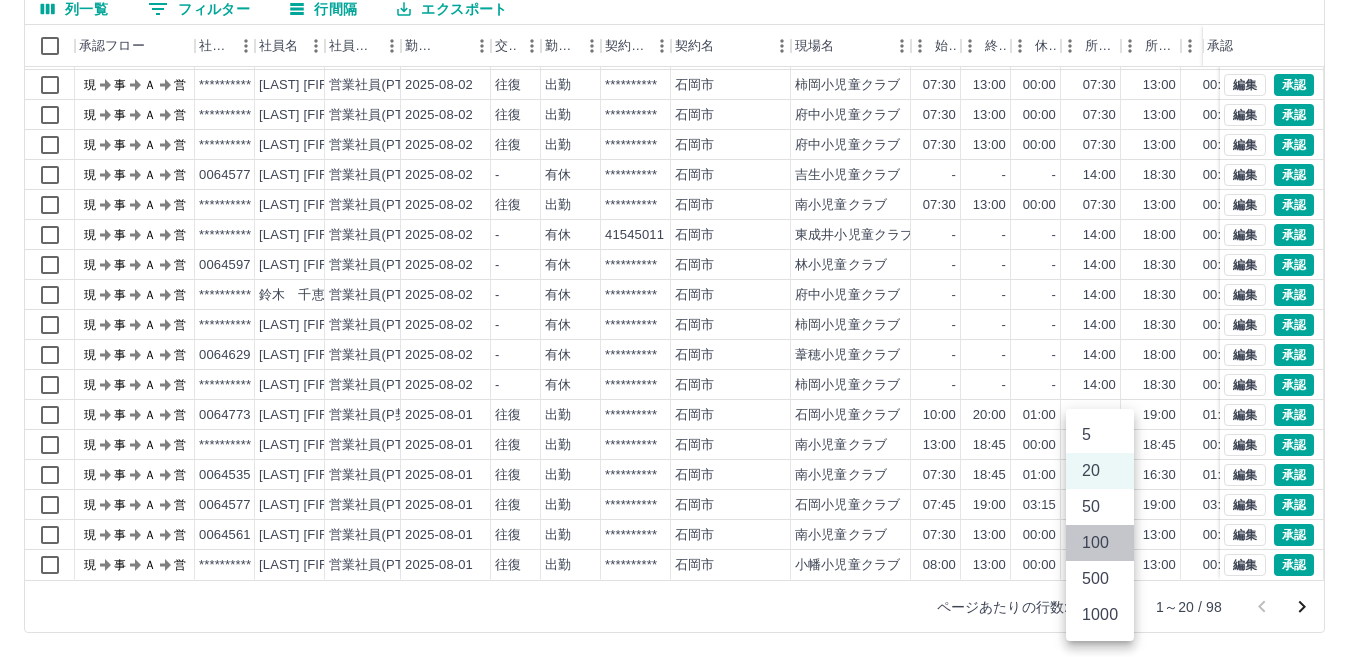 click on "100" at bounding box center [1100, 543] 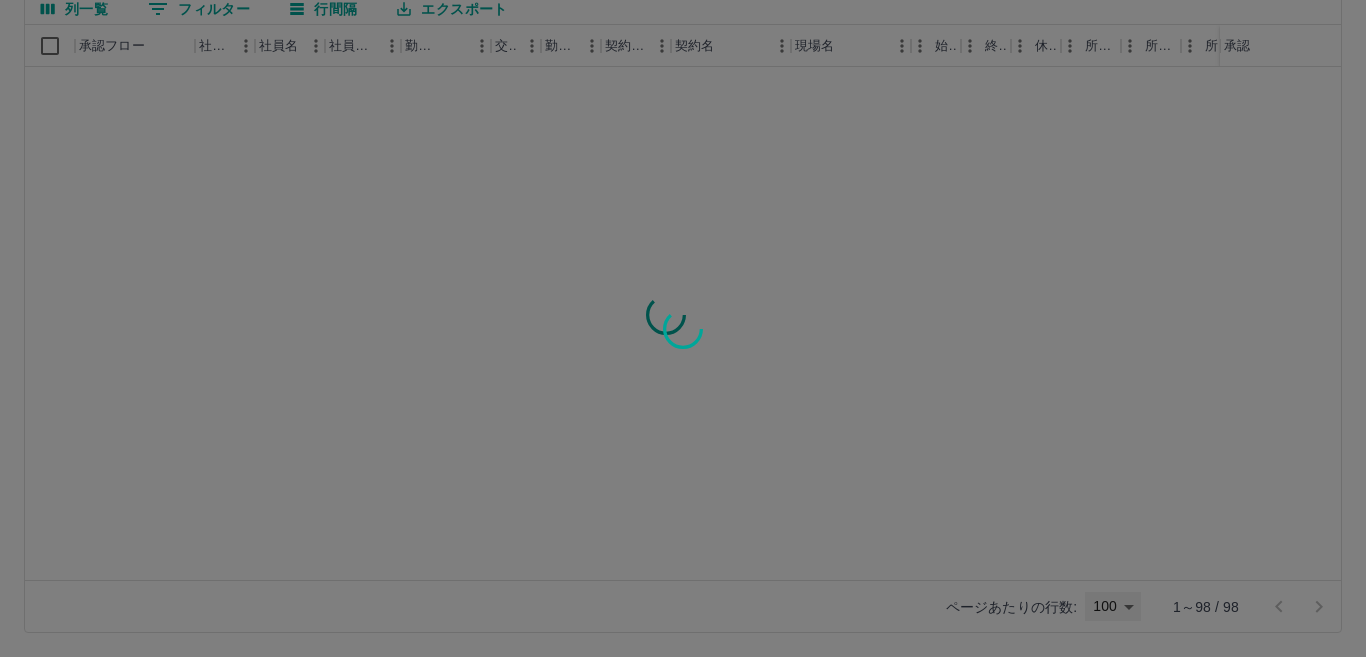 type on "***" 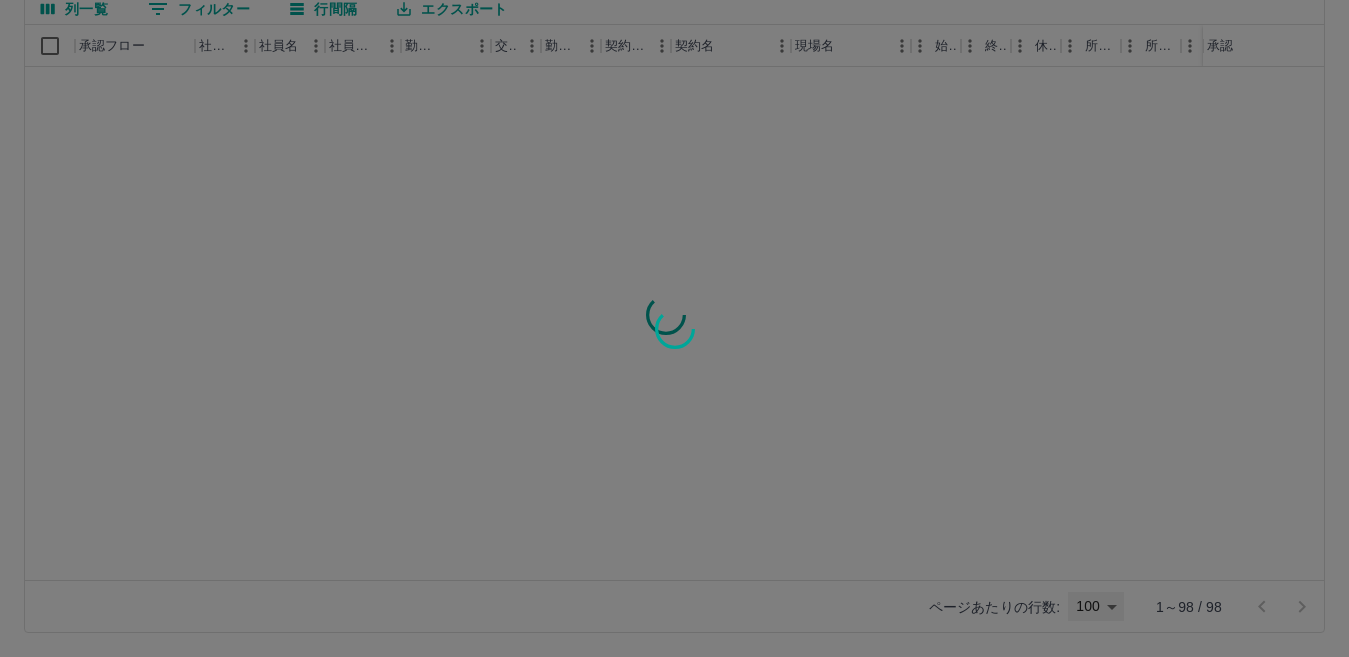 scroll, scrollTop: 0, scrollLeft: 0, axis: both 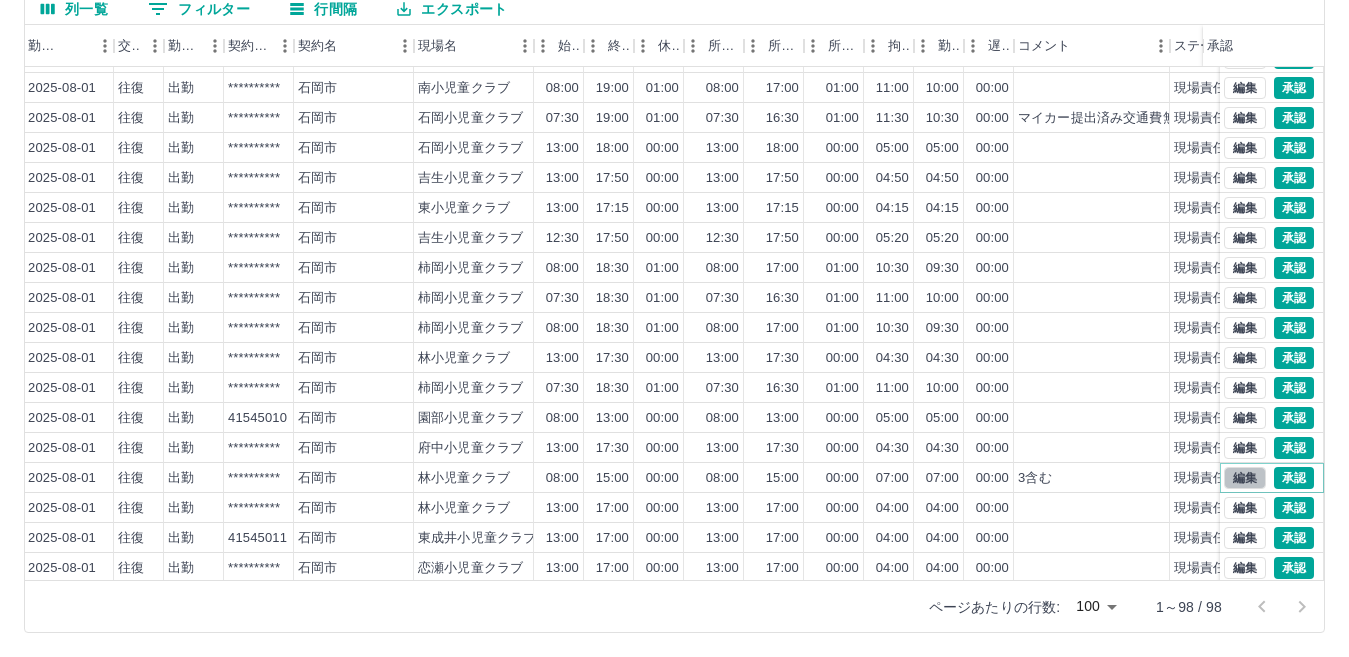 click on "編集" at bounding box center (1245, 478) 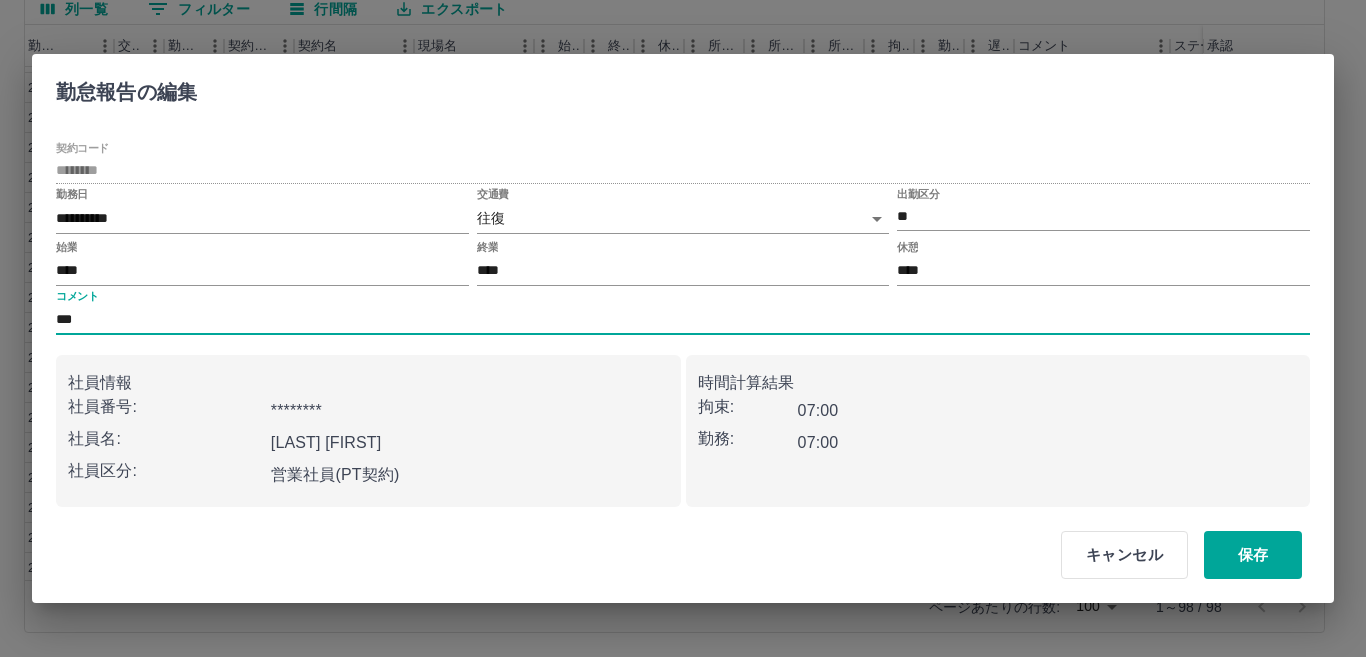 drag, startPoint x: 62, startPoint y: 318, endPoint x: 0, endPoint y: 323, distance: 62.201286 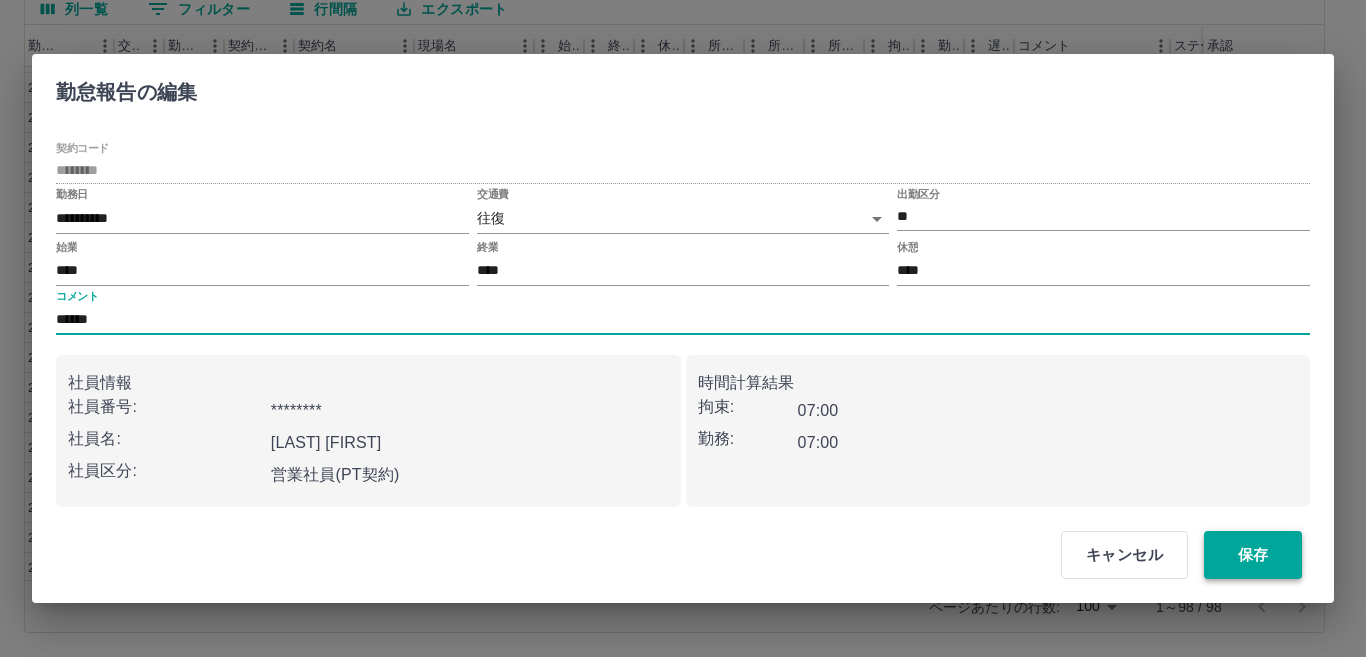 type on "******" 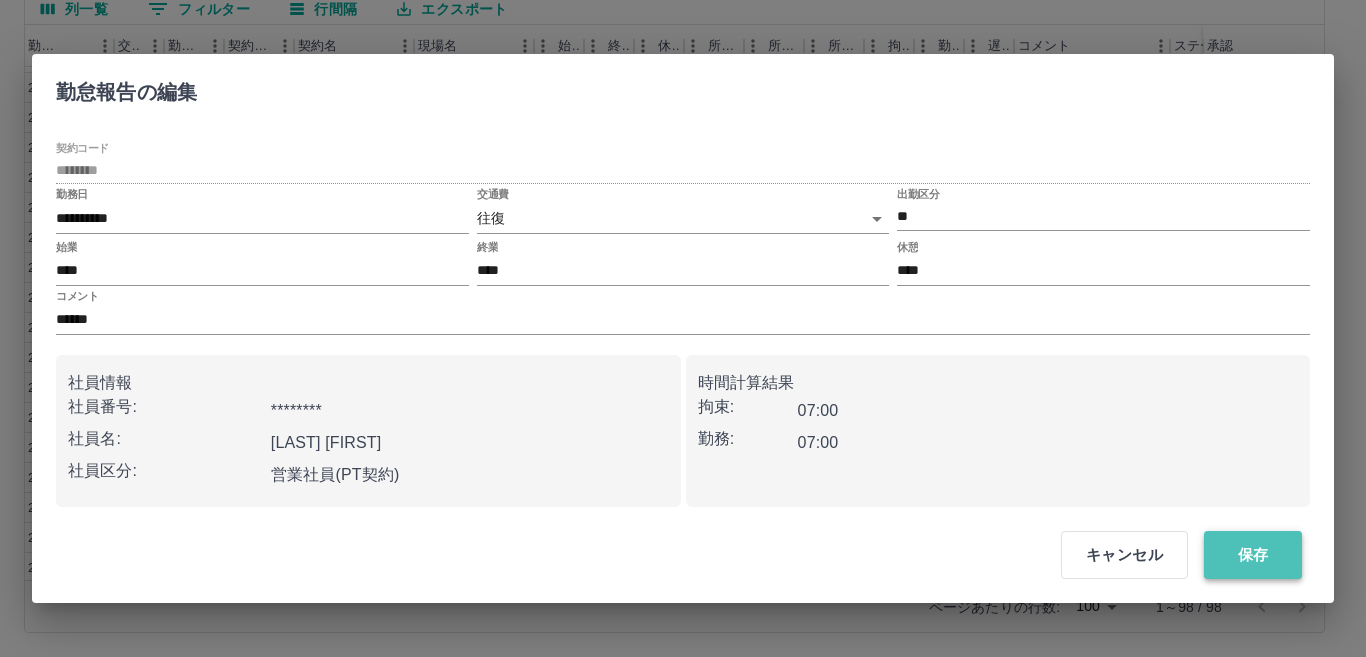 click on "保存" at bounding box center [1253, 555] 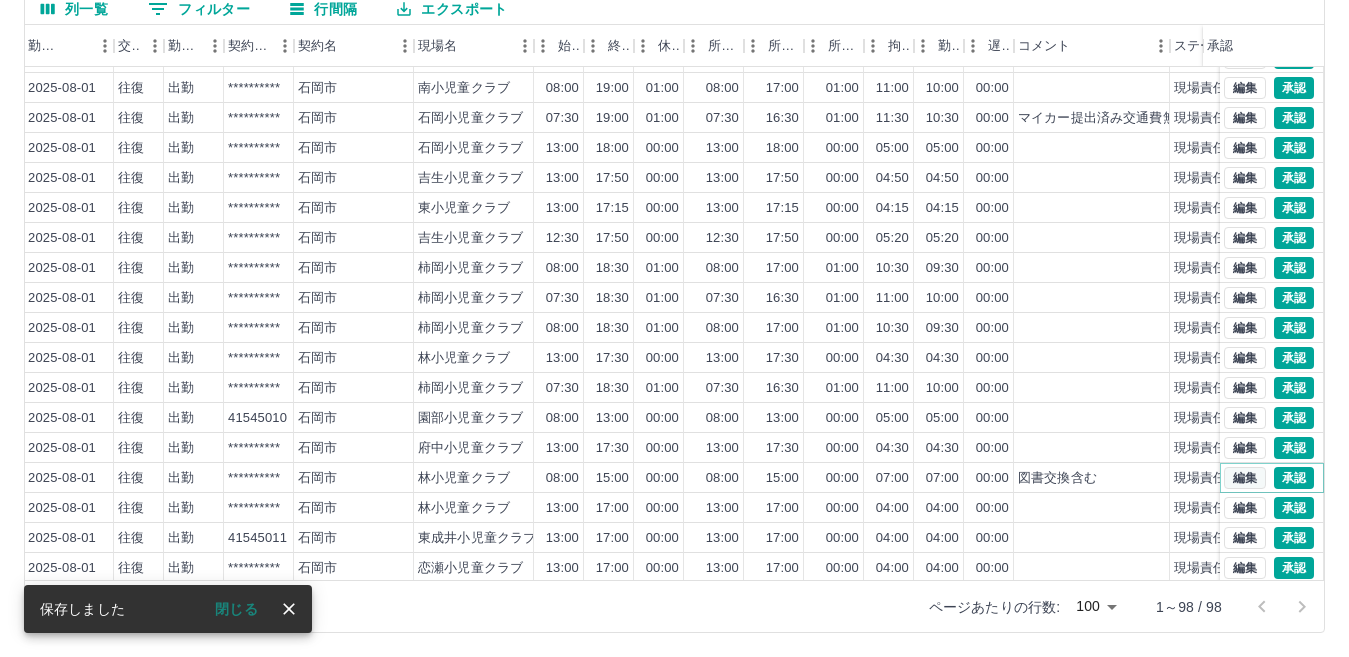 click on "編集" at bounding box center [1245, 478] 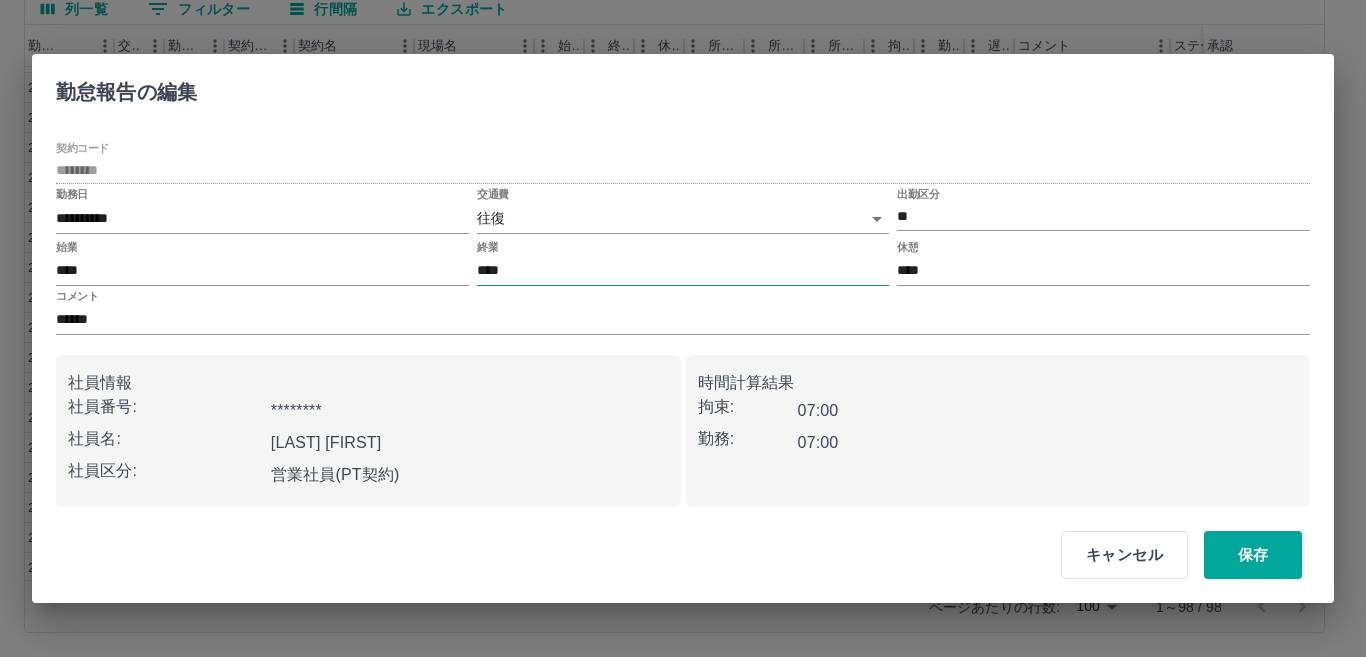 click on "****" at bounding box center [683, 271] 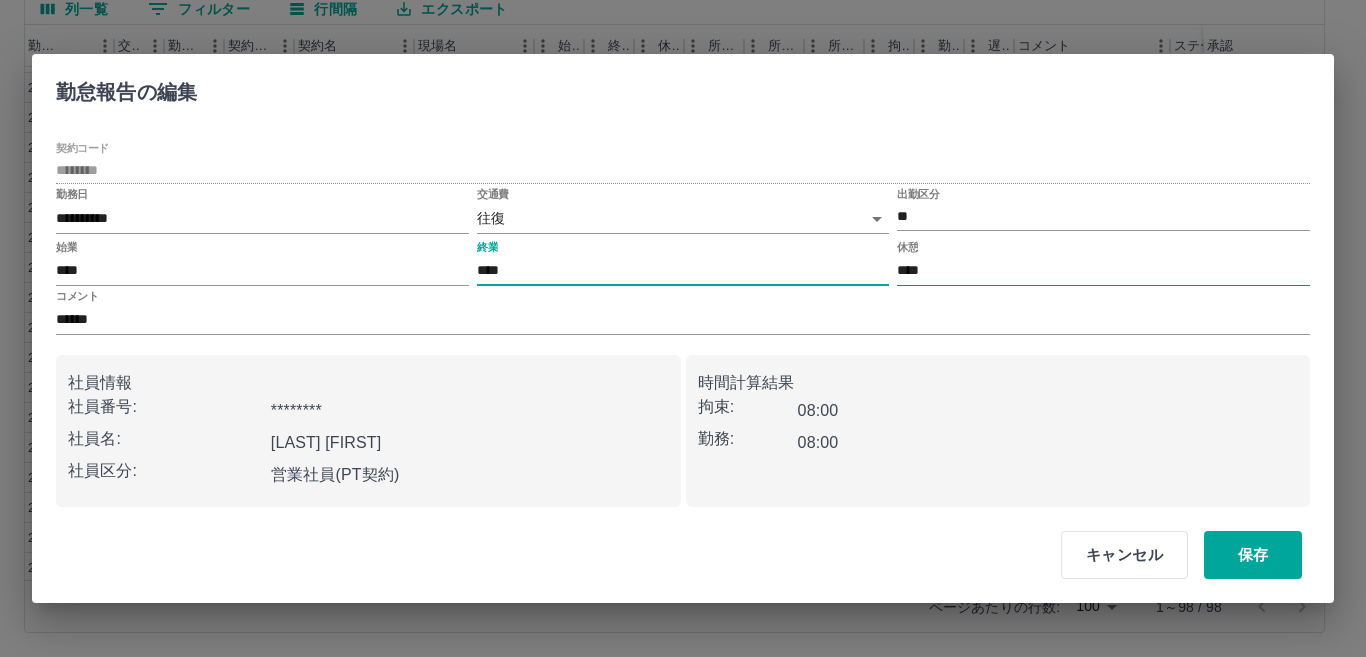 type on "****" 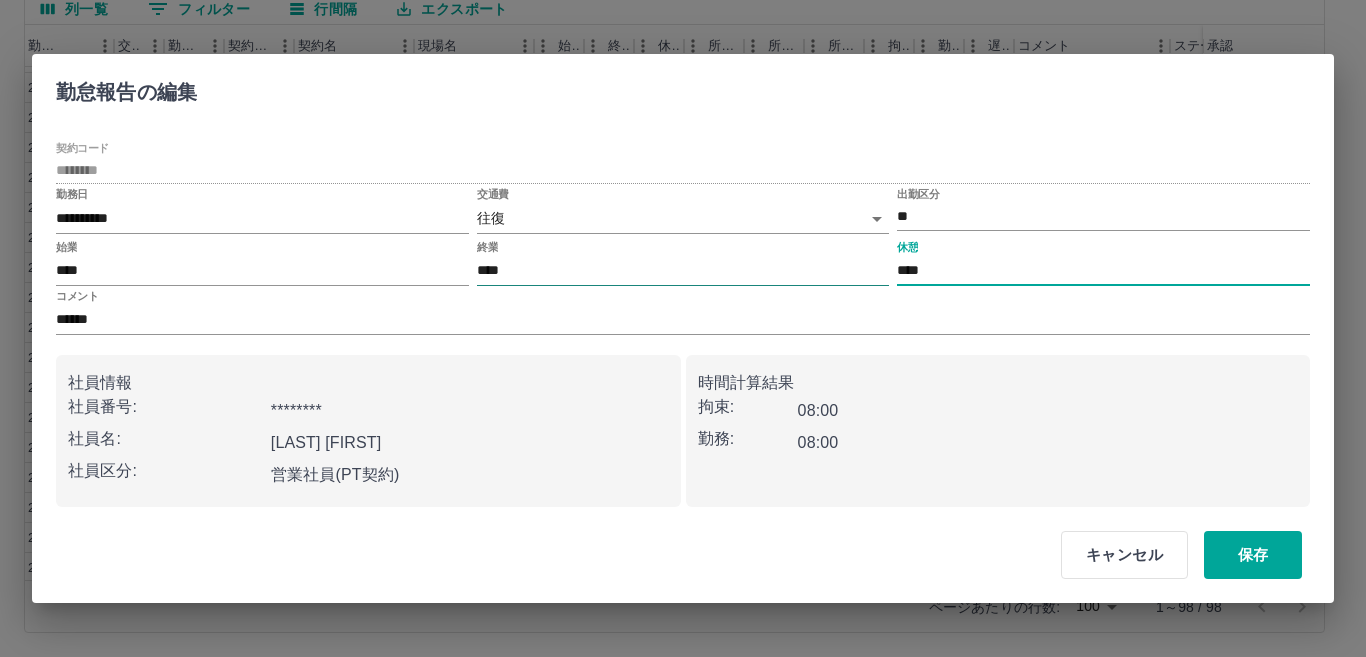drag, startPoint x: 932, startPoint y: 274, endPoint x: 868, endPoint y: 275, distance: 64.00781 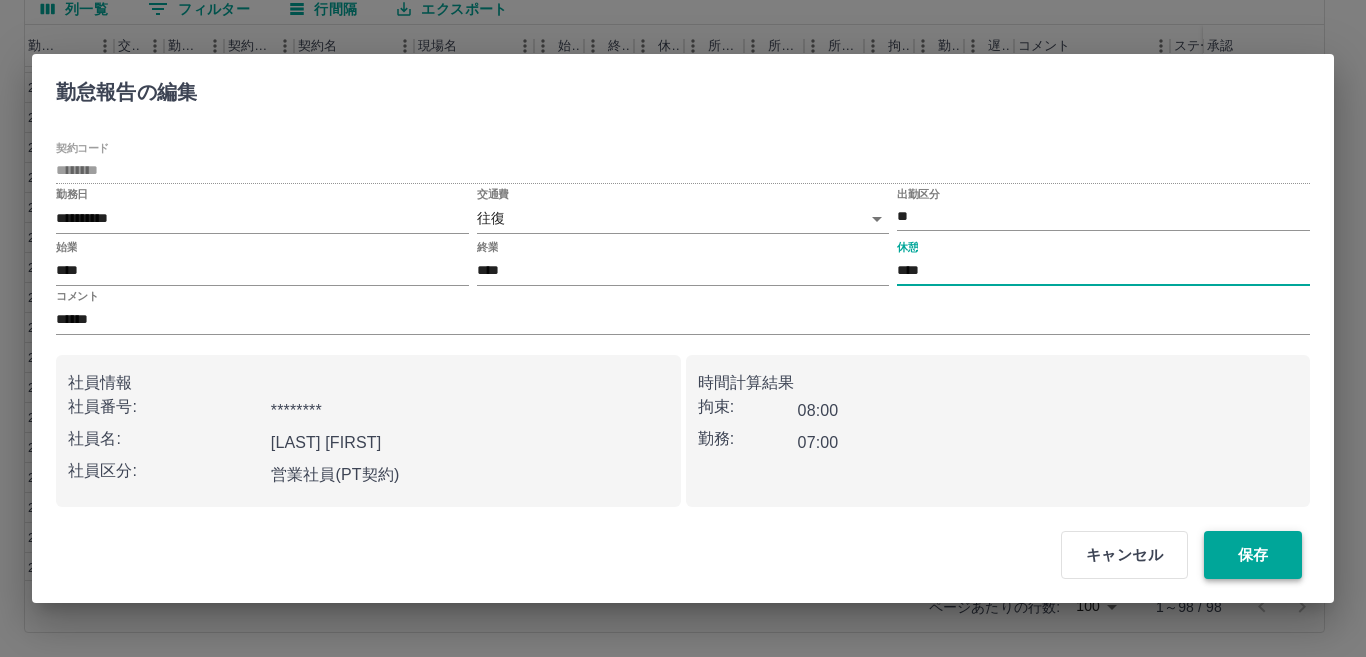 type on "****" 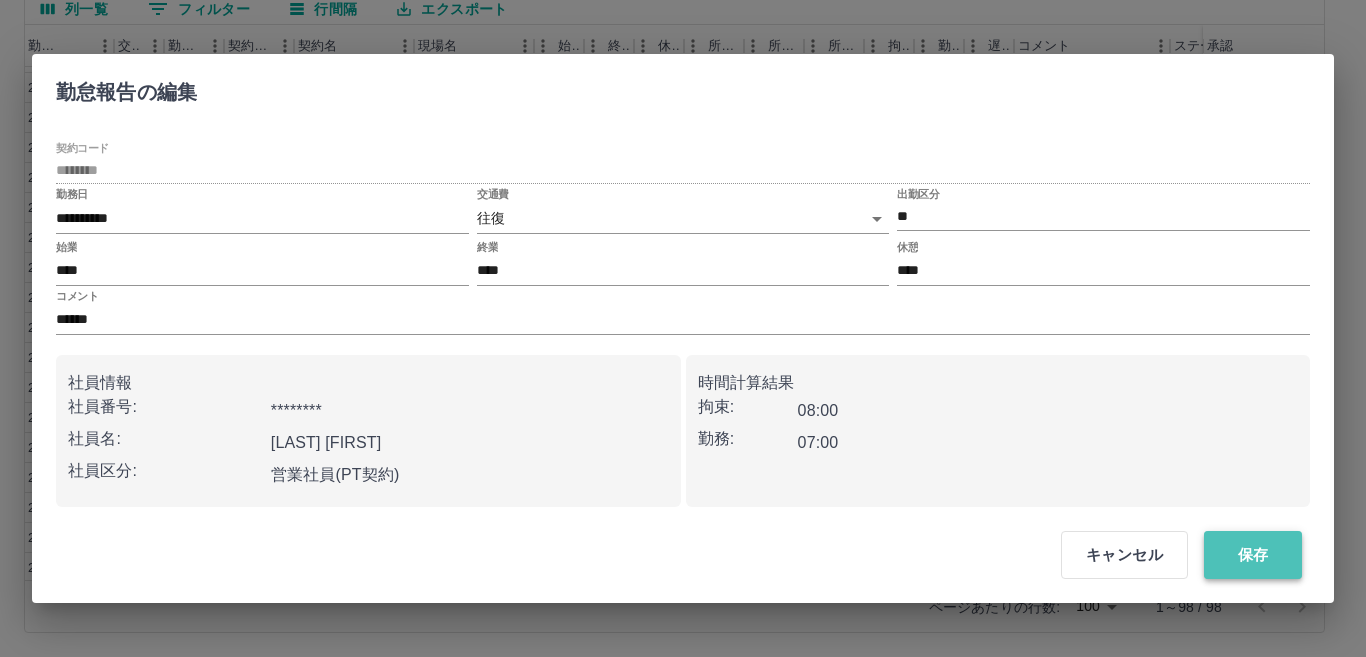 click on "保存" at bounding box center (1253, 555) 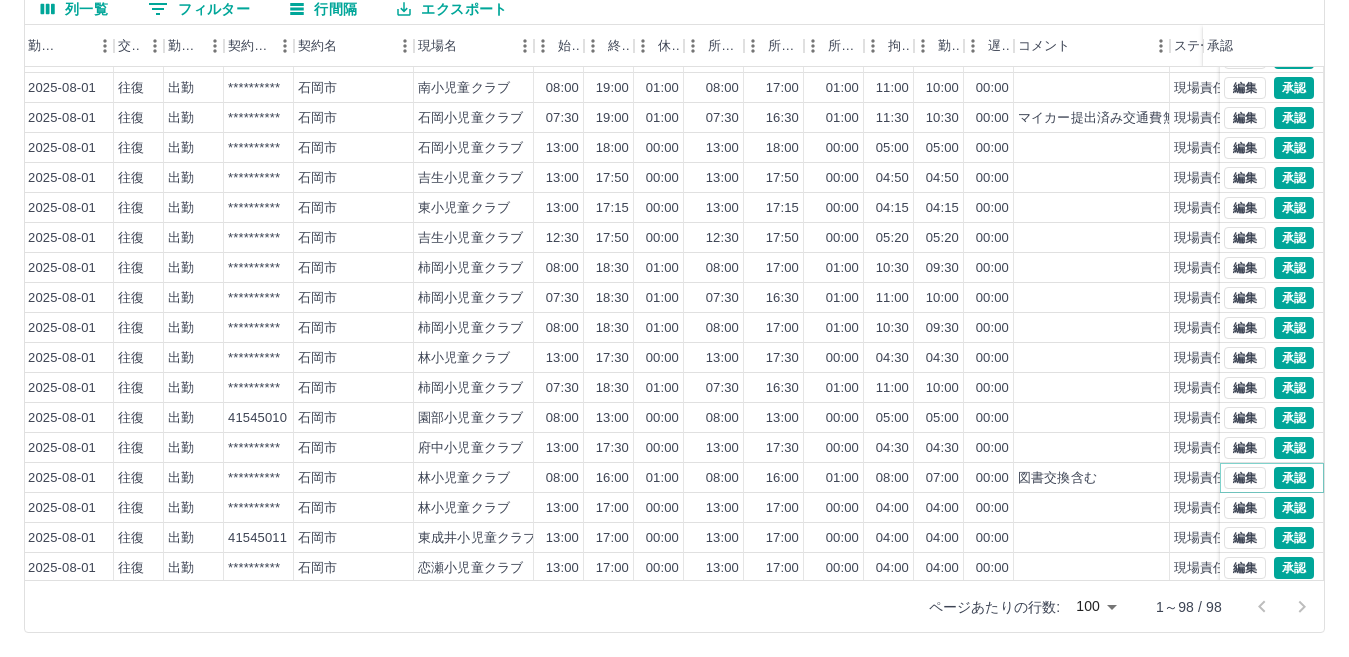 scroll, scrollTop: 1544, scrollLeft: 377, axis: both 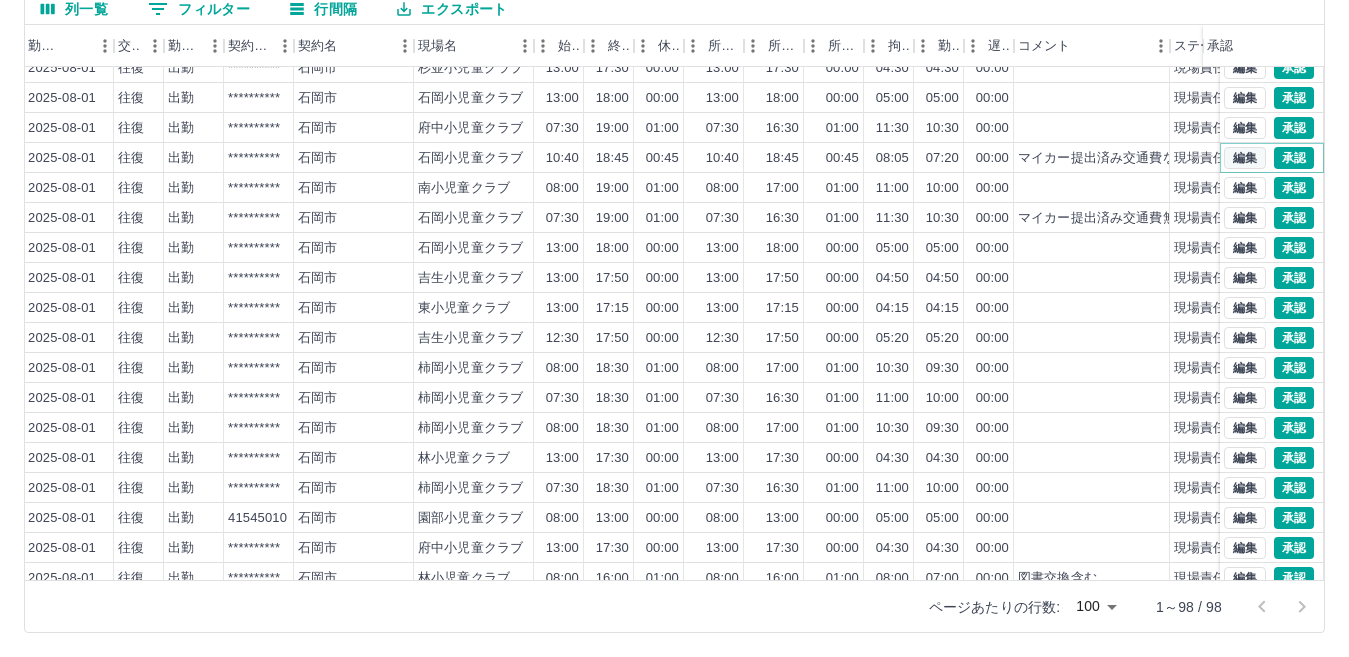 click on "編集" at bounding box center [1245, 158] 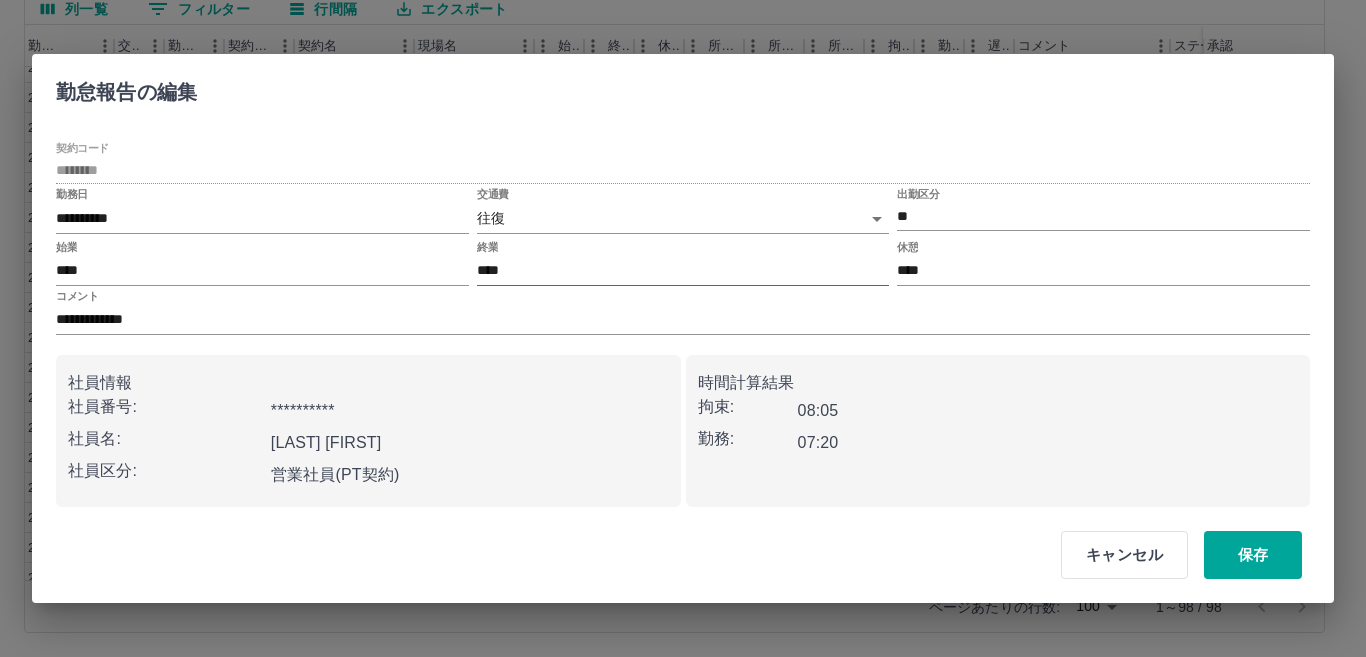 click on "****" at bounding box center [683, 271] 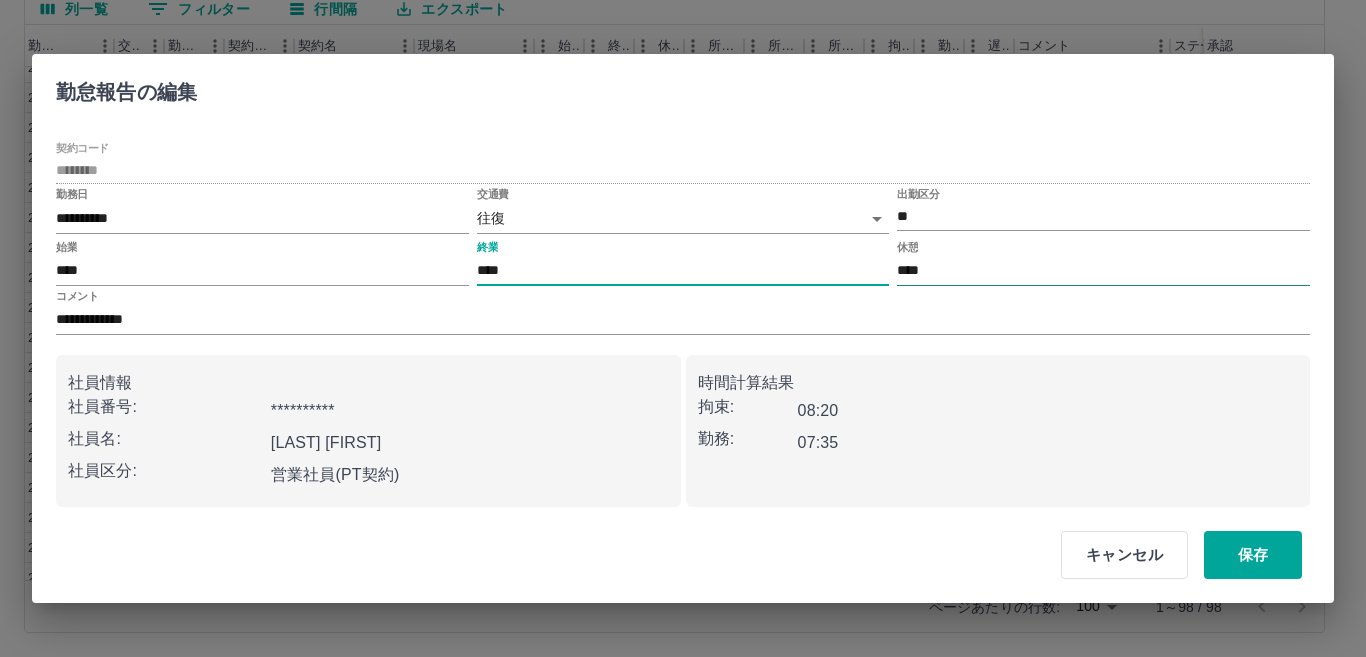 type on "****" 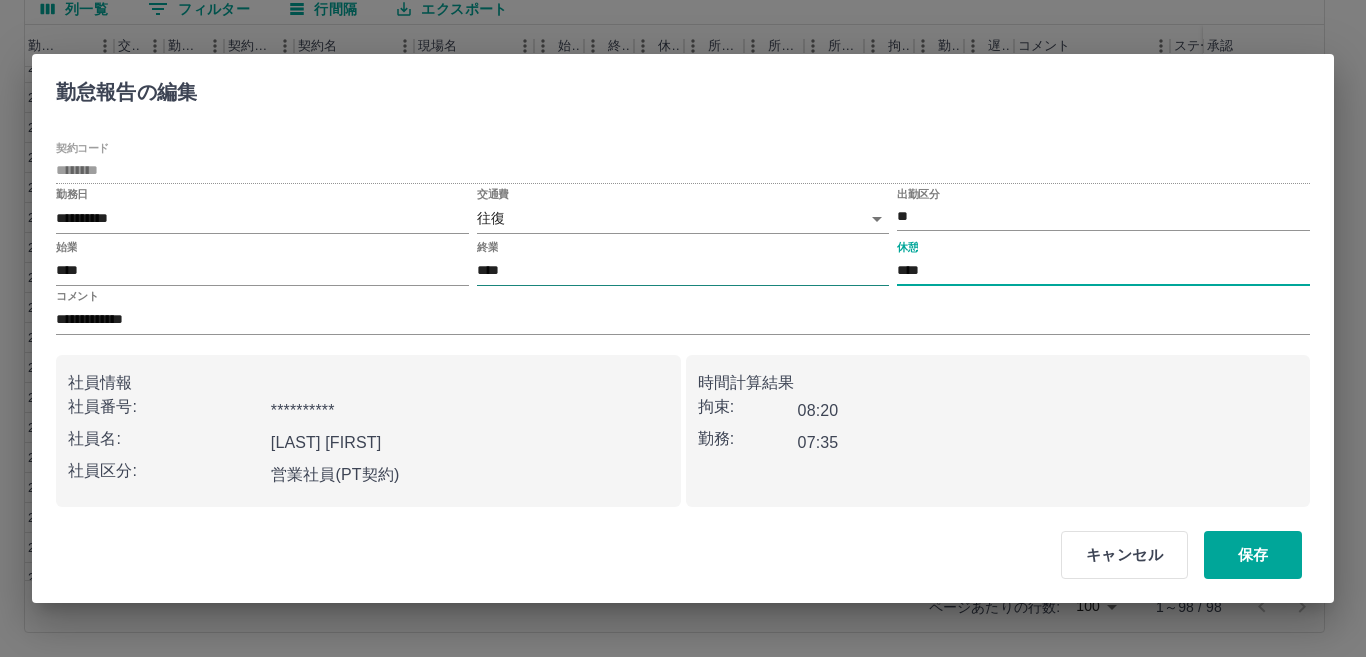drag, startPoint x: 938, startPoint y: 270, endPoint x: 883, endPoint y: 276, distance: 55.326305 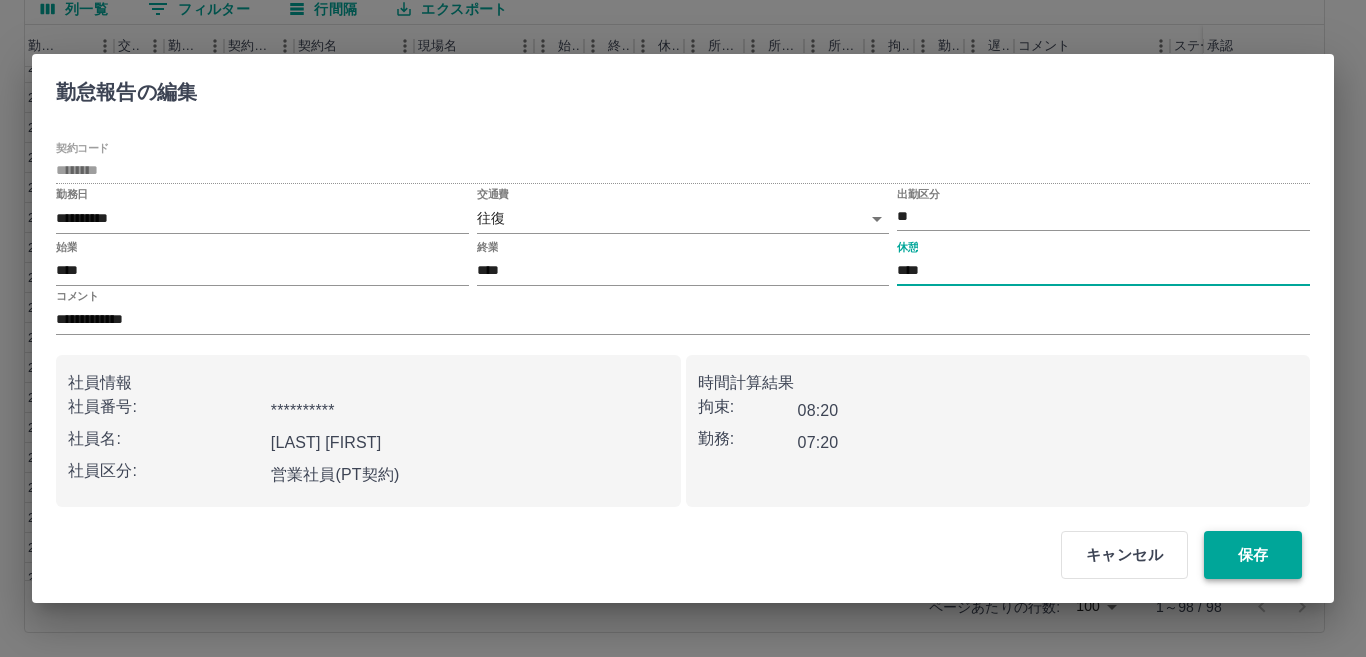 type on "****" 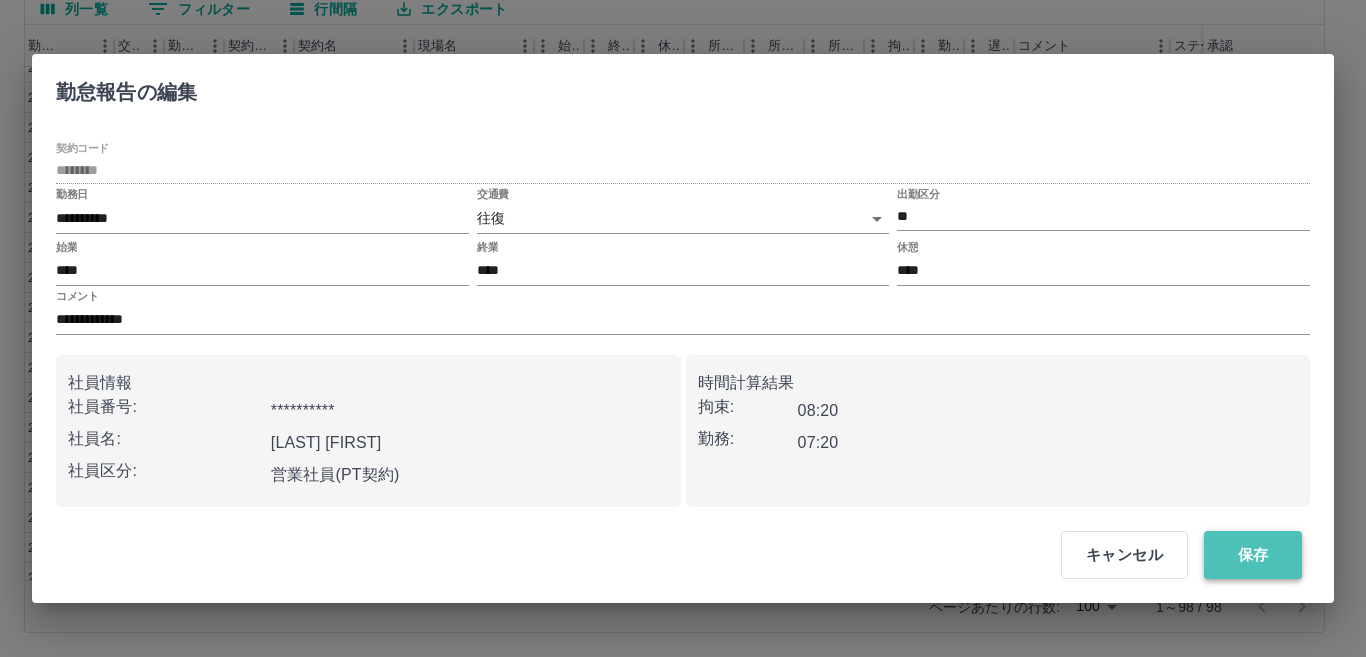 click on "保存" at bounding box center [1253, 555] 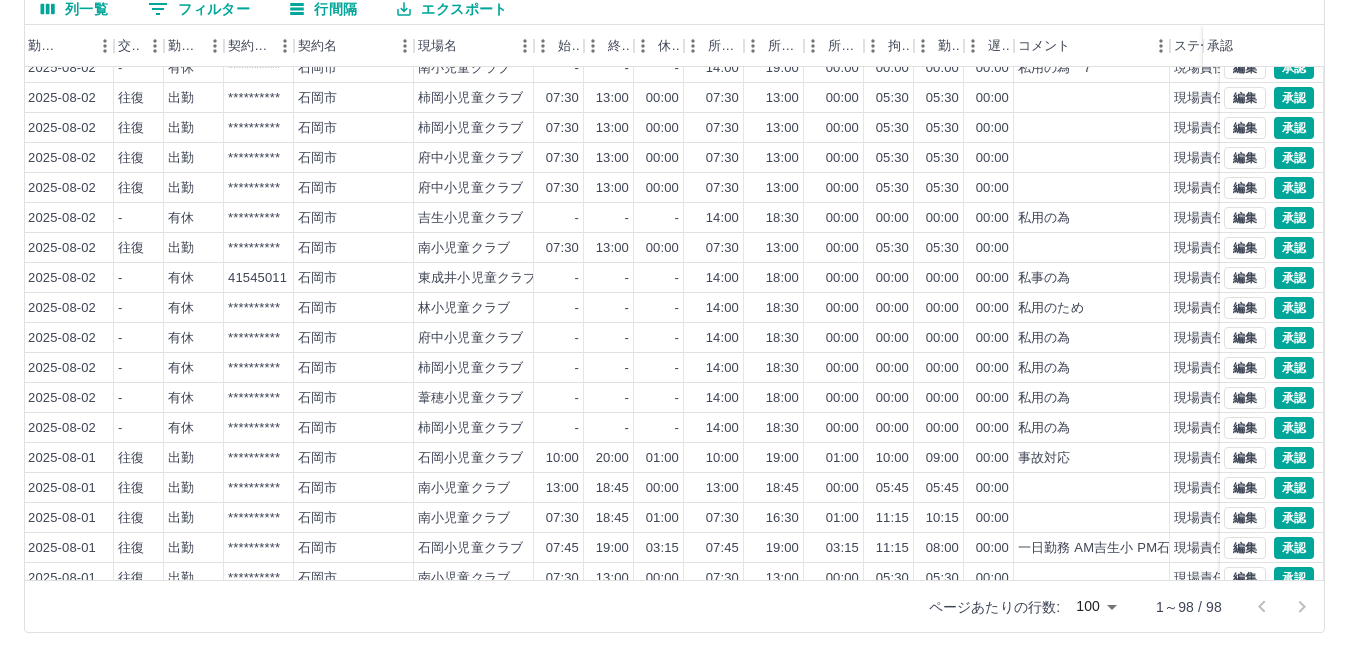 scroll, scrollTop: 0, scrollLeft: 377, axis: horizontal 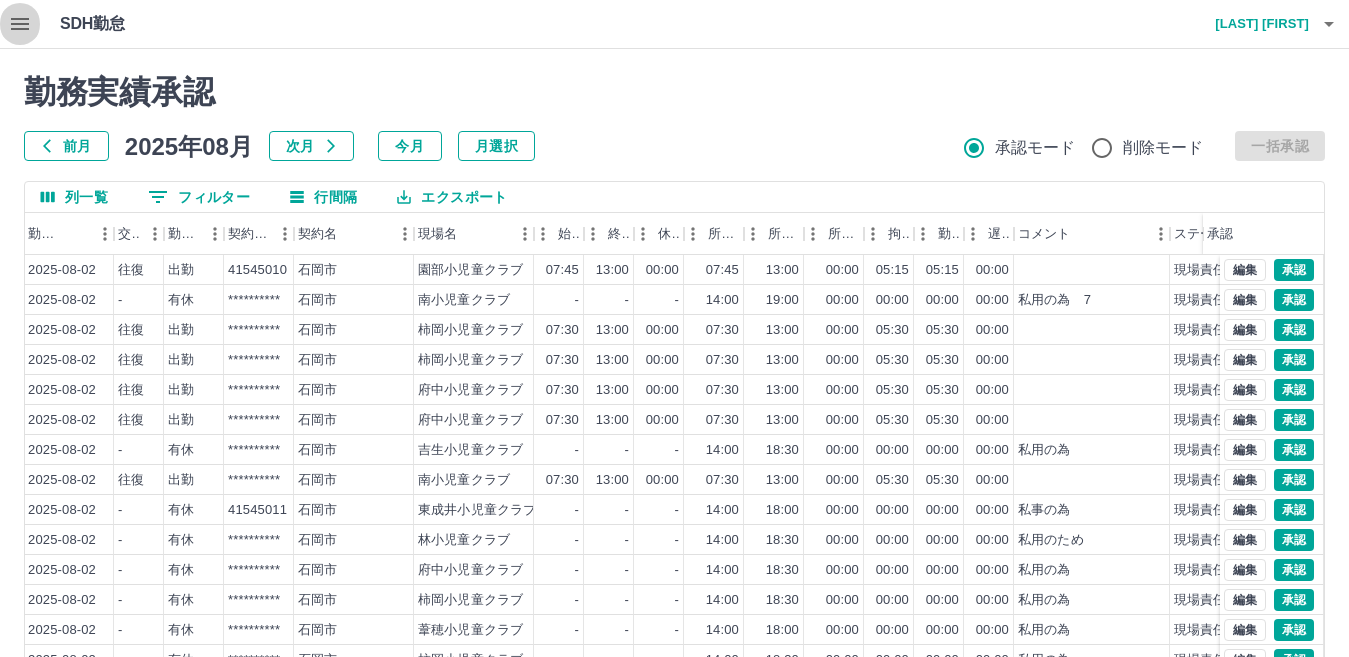 click 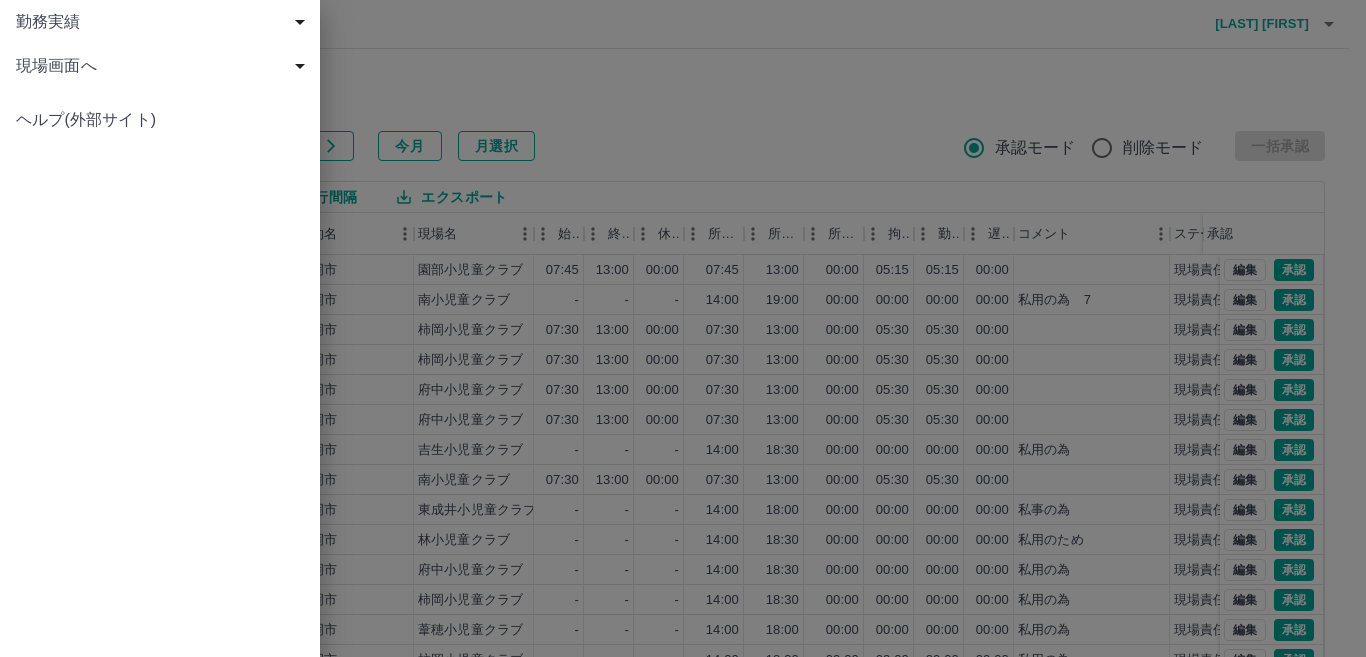 click on "現場画面へ" at bounding box center (164, 66) 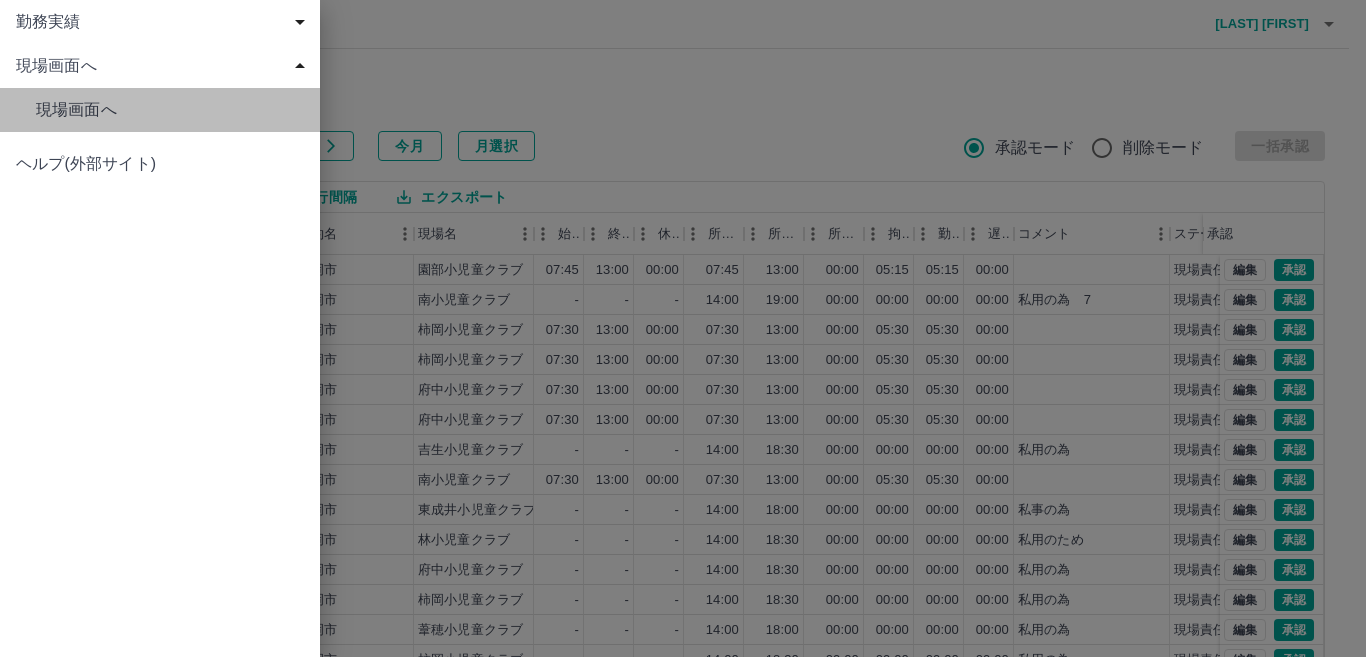 click on "現場画面へ" at bounding box center [170, 110] 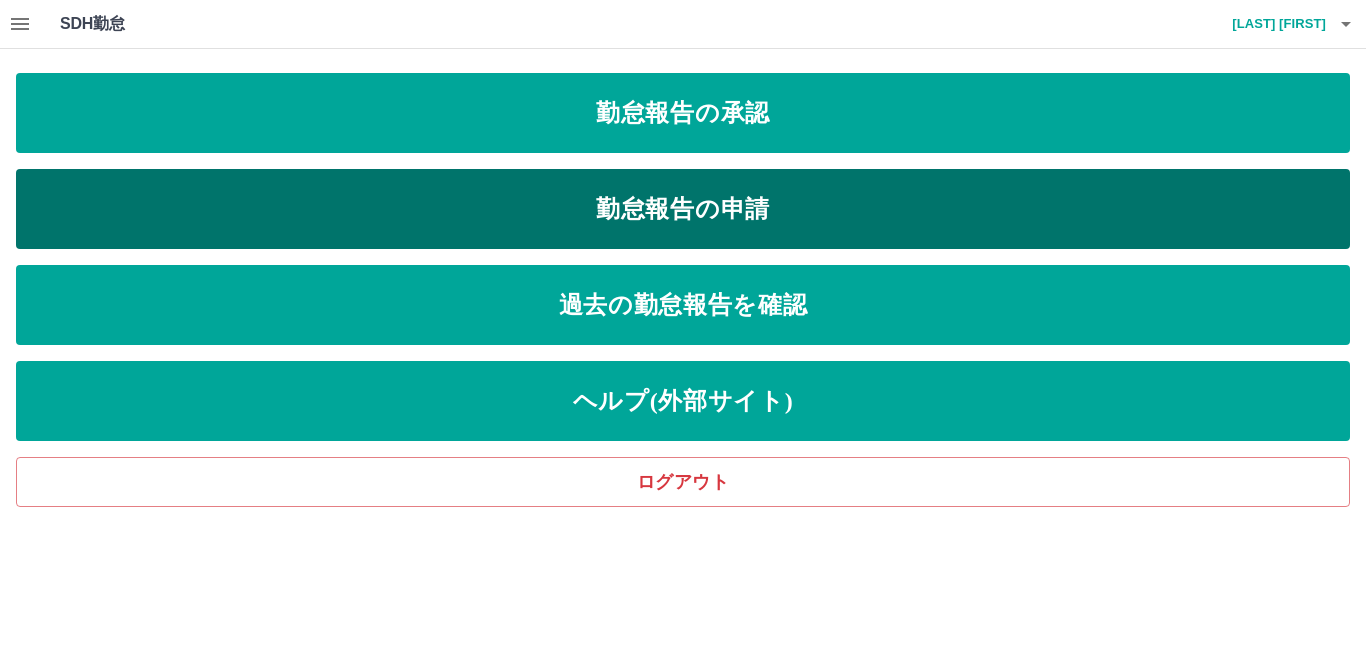 click on "勤怠報告の申請" at bounding box center [683, 209] 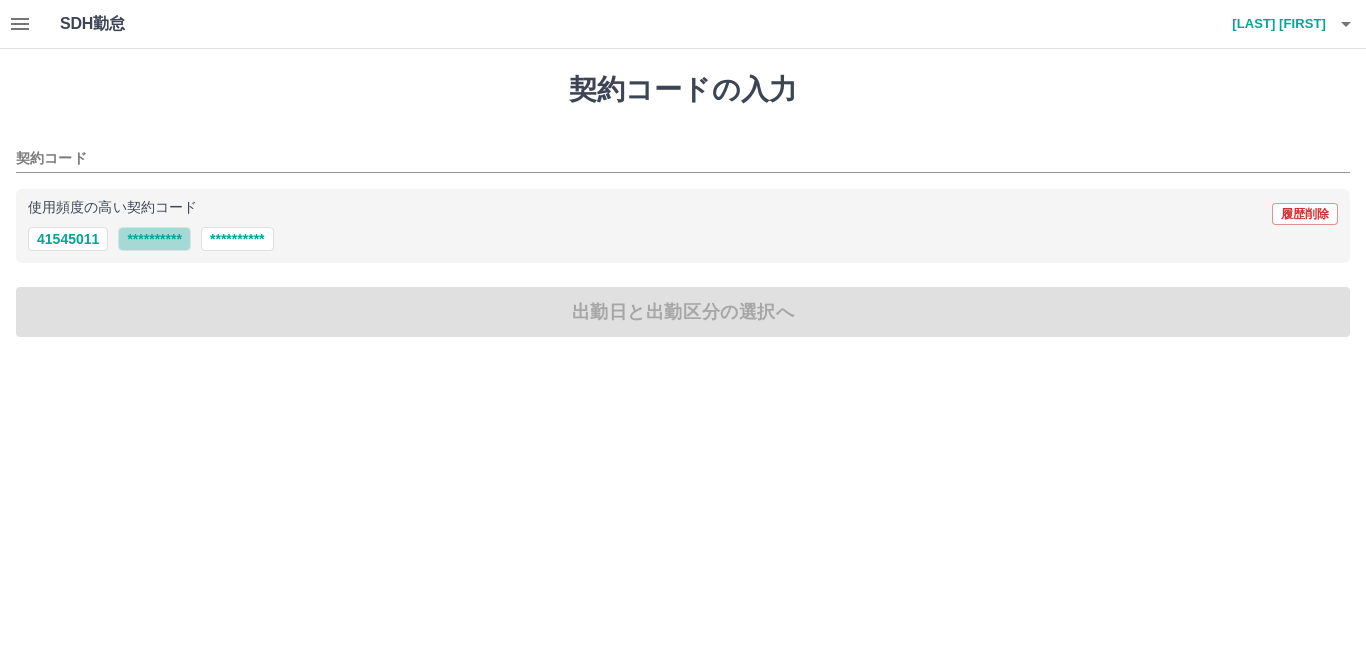 click on "**********" at bounding box center [154, 239] 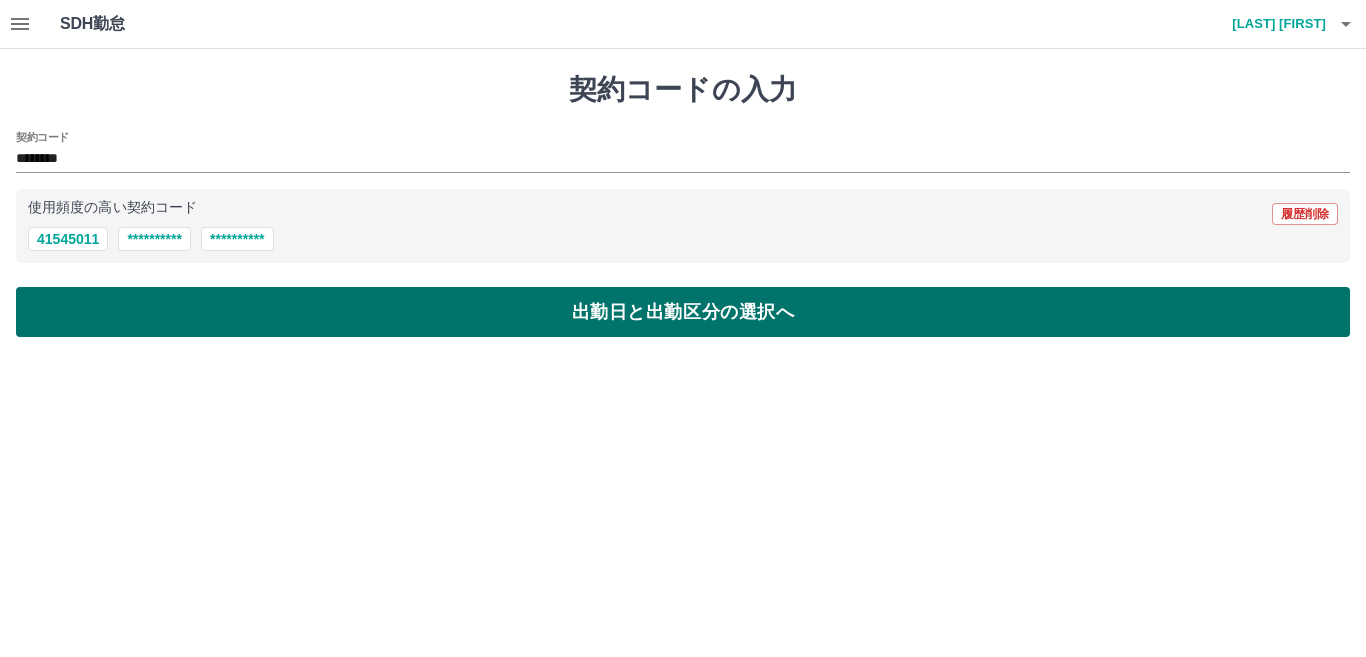 click on "出勤日と出勤区分の選択へ" at bounding box center [683, 312] 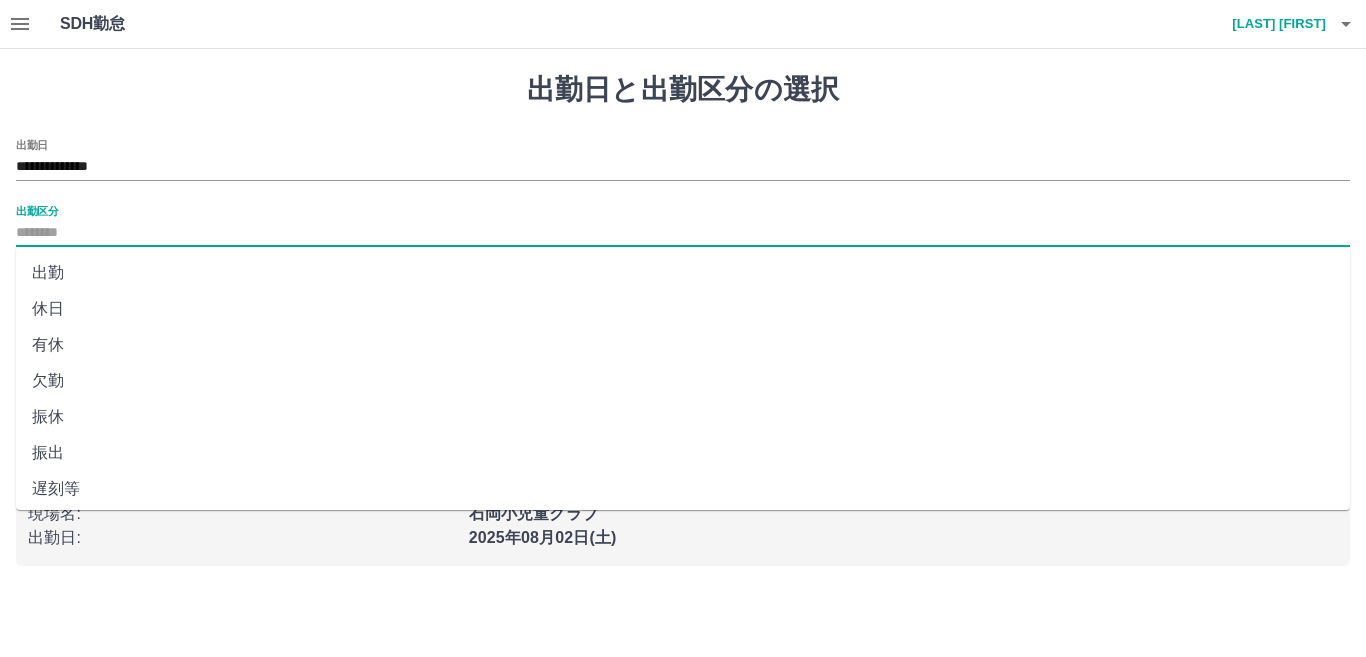 click on "出勤区分" at bounding box center [683, 233] 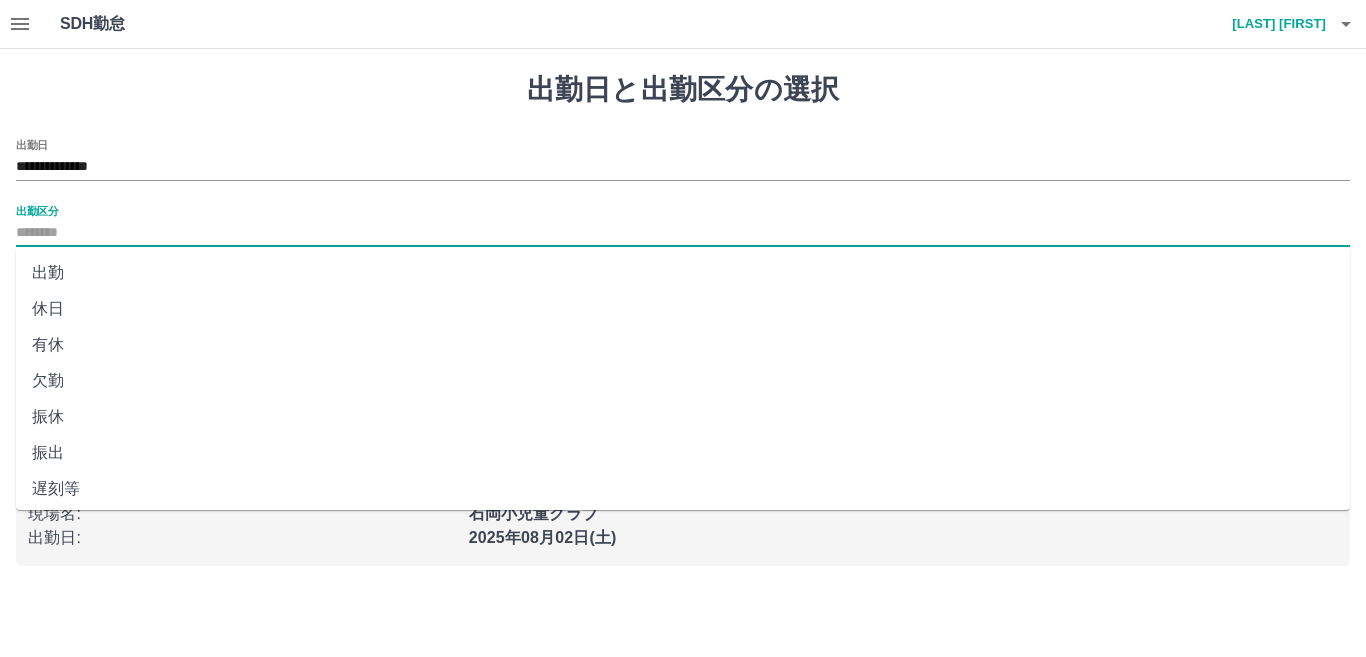 click on "出勤" at bounding box center [683, 273] 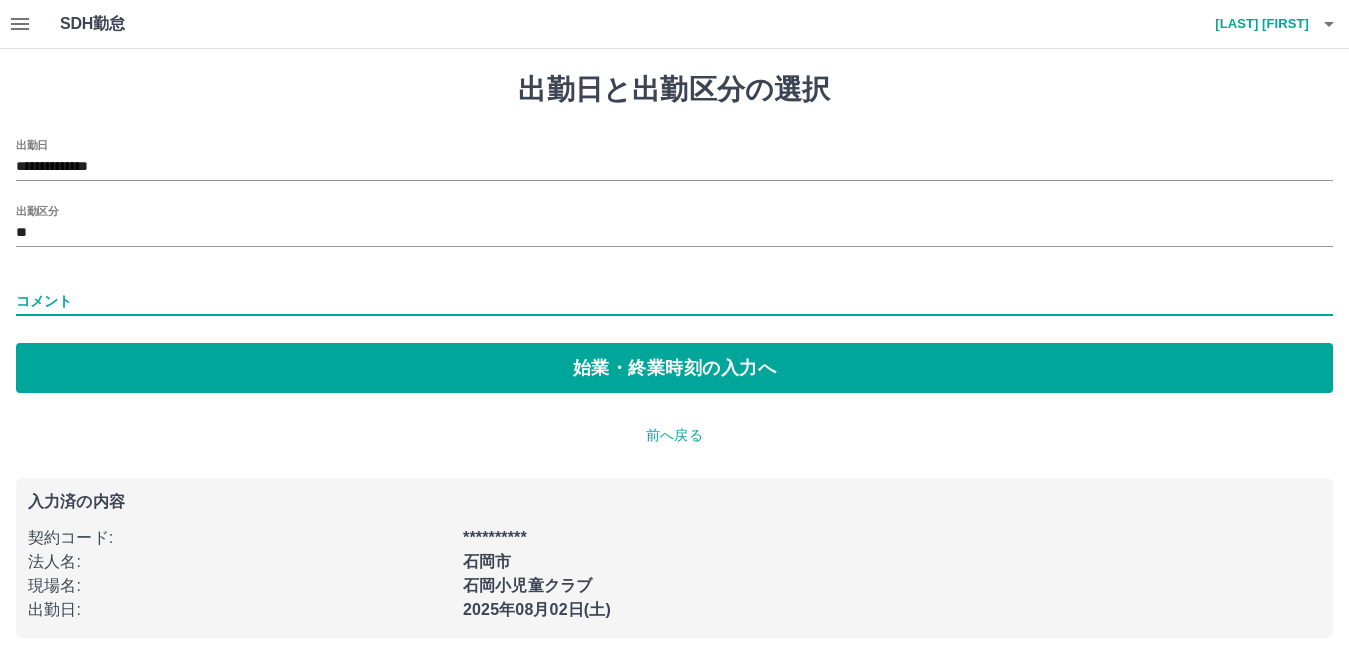 click on "コメント" at bounding box center [674, 301] 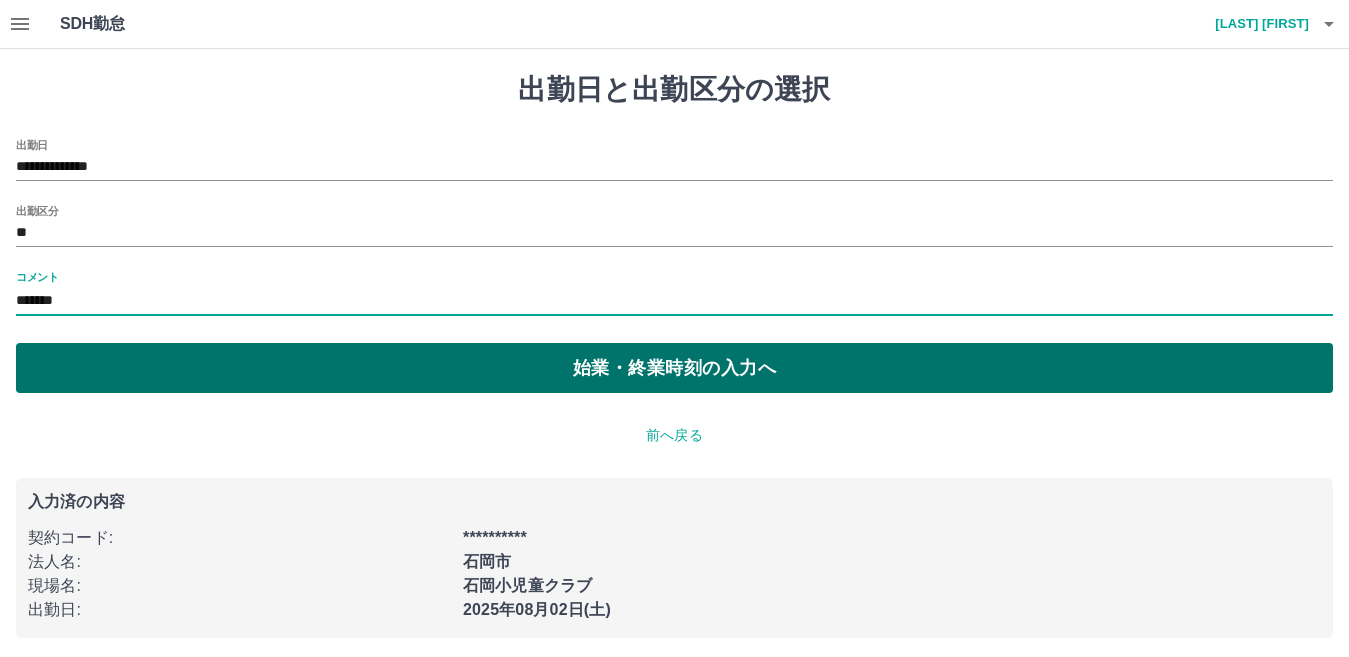 type on "*******" 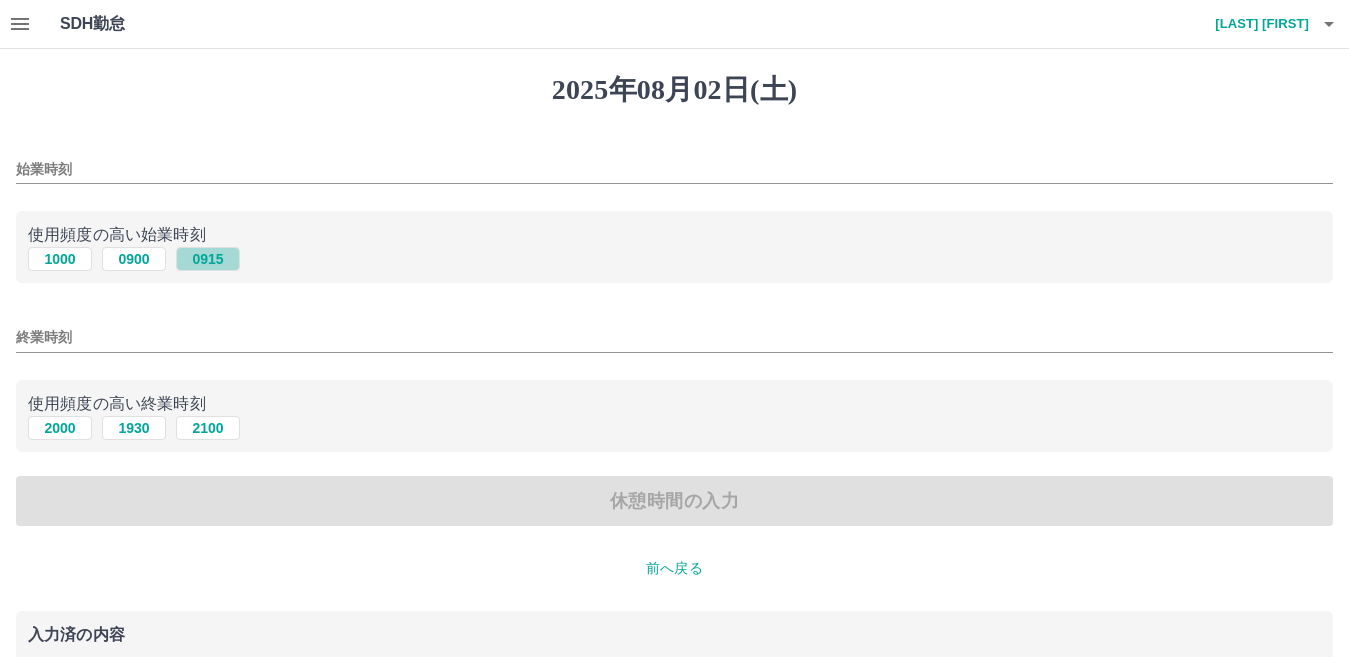 click on "0915" at bounding box center [208, 259] 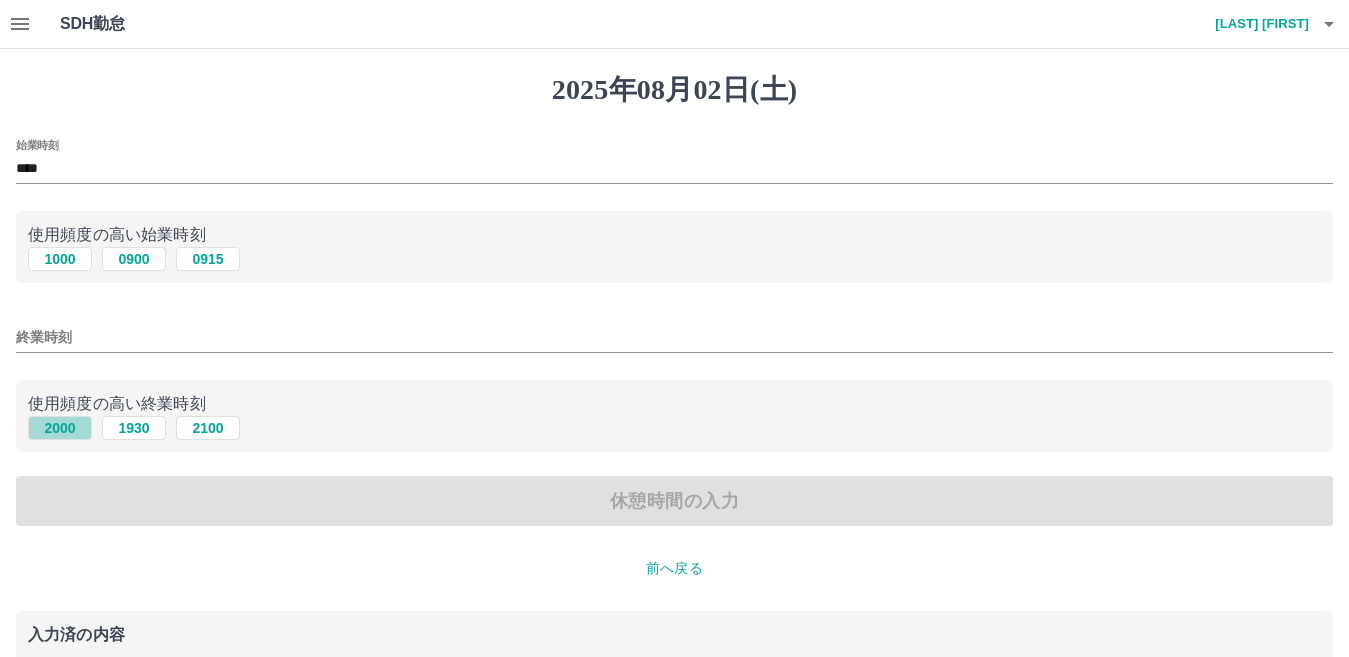 click on "2000" at bounding box center (60, 428) 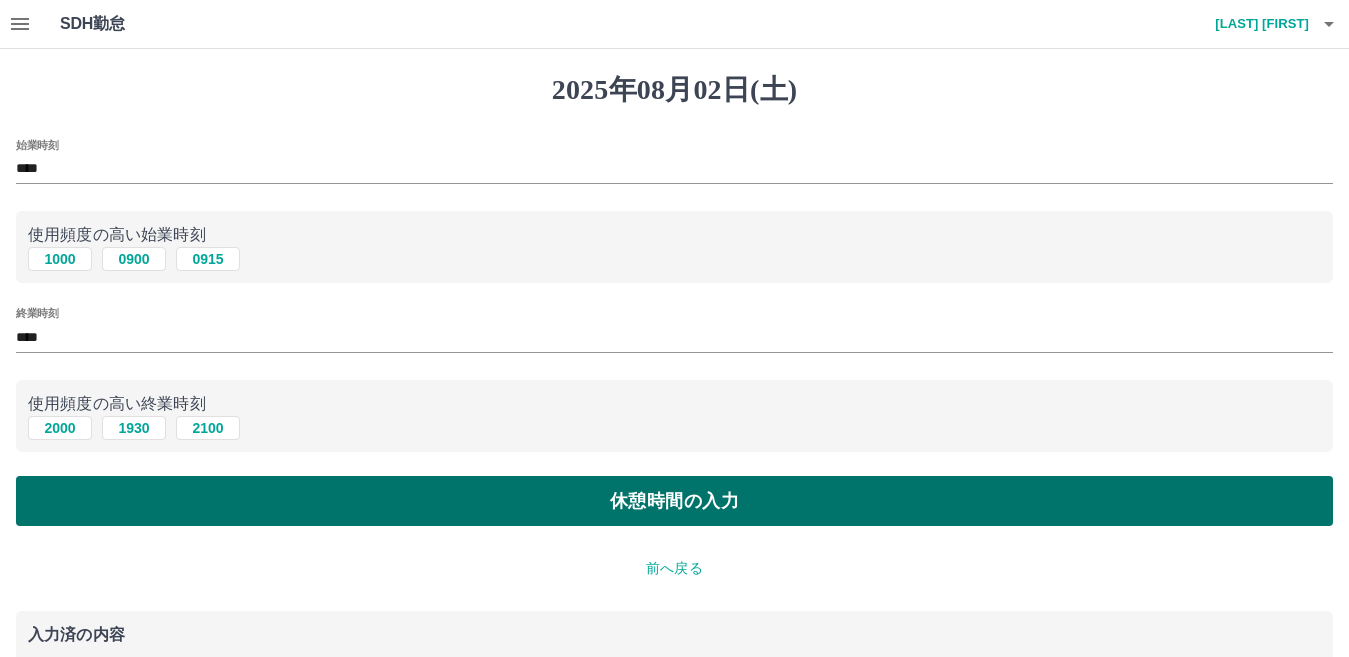 click on "休憩時間の入力" at bounding box center [674, 501] 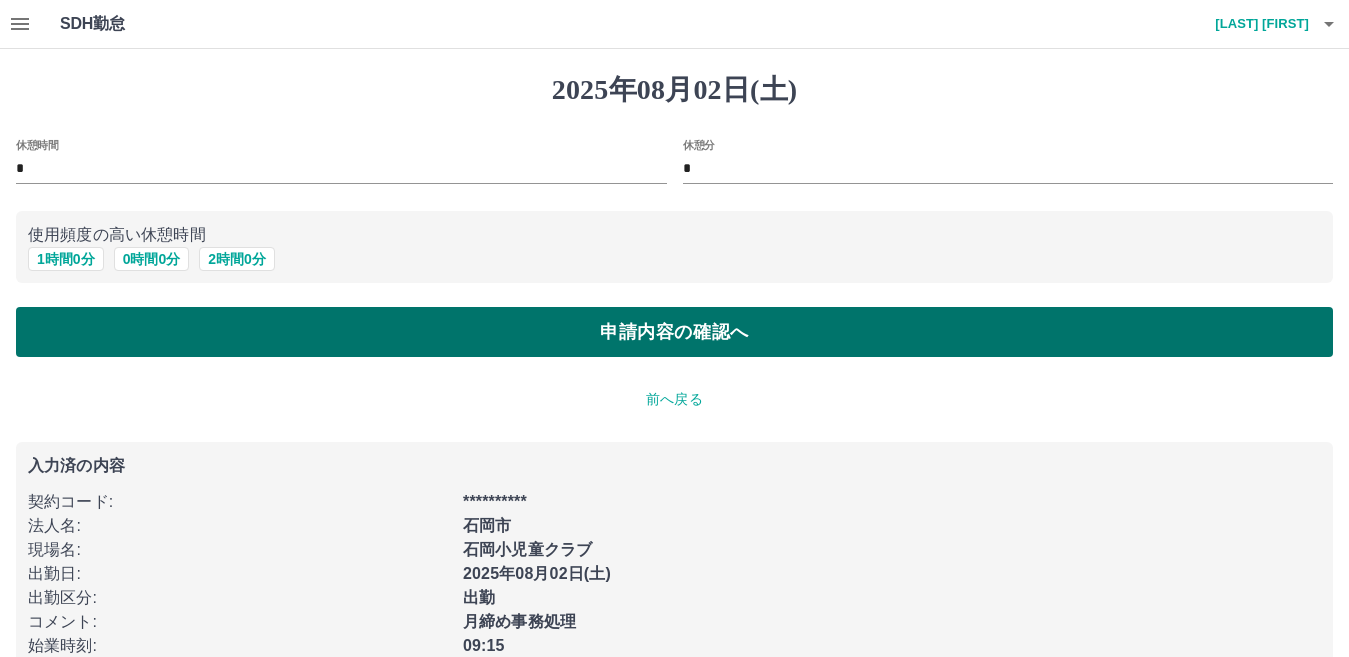 click on "申請内容の確認へ" at bounding box center [674, 332] 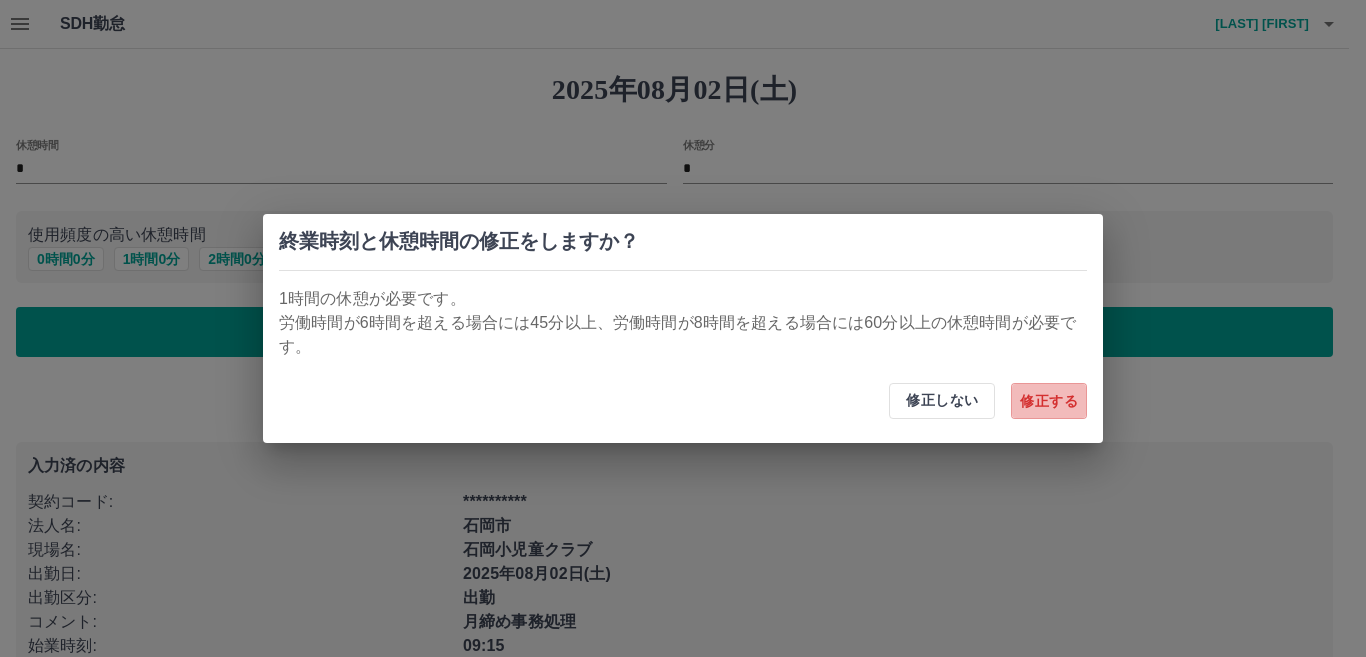 click on "修正する" at bounding box center [1049, 401] 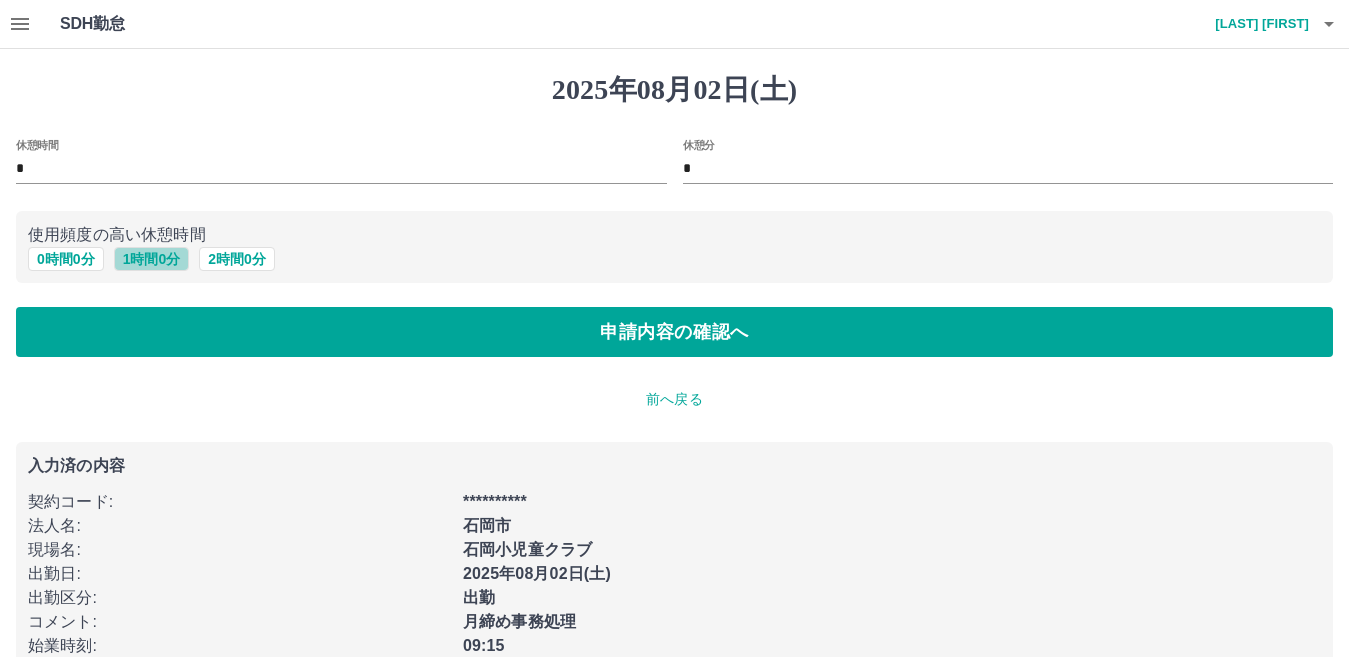click on "1 時間 0 分" at bounding box center (152, 259) 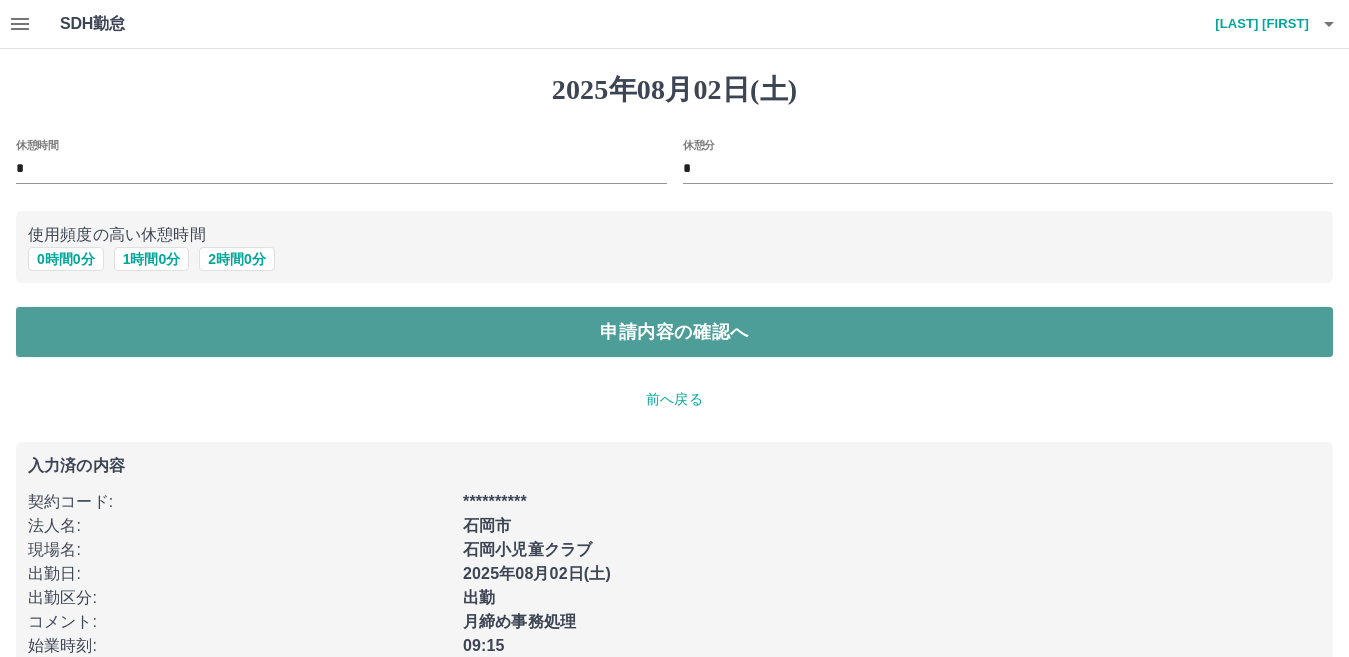 click on "申請内容の確認へ" at bounding box center [674, 332] 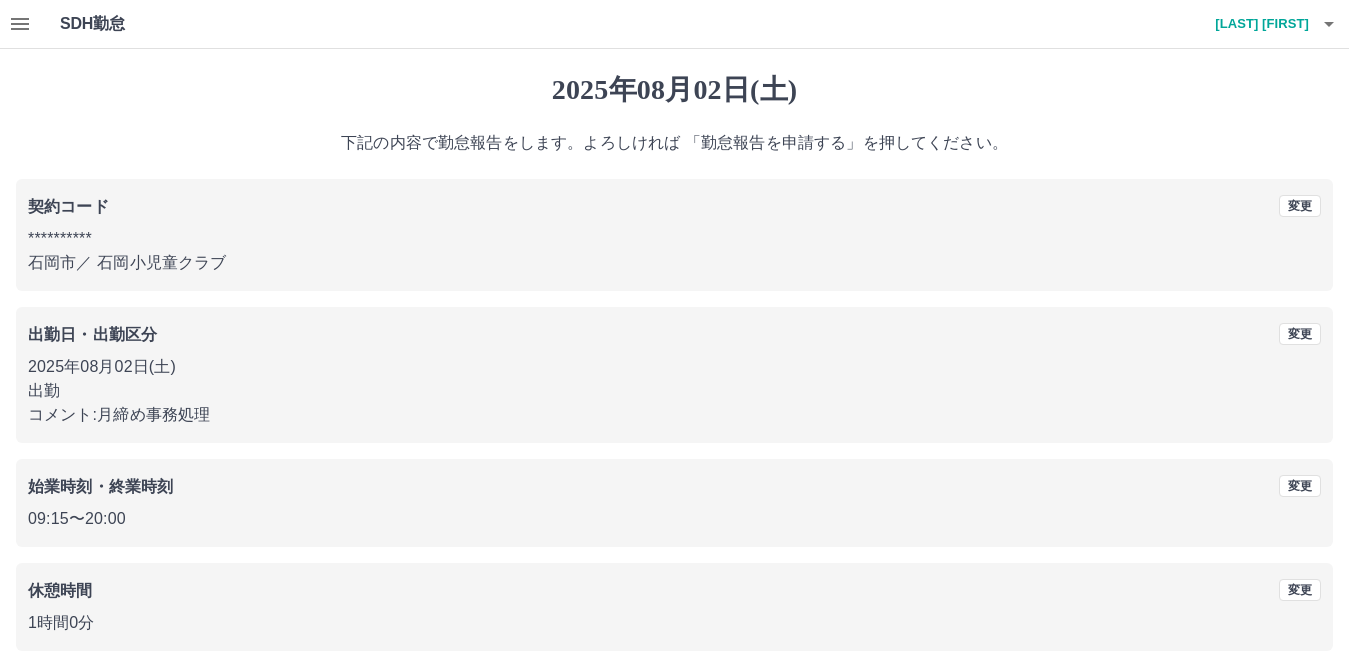 scroll, scrollTop: 92, scrollLeft: 0, axis: vertical 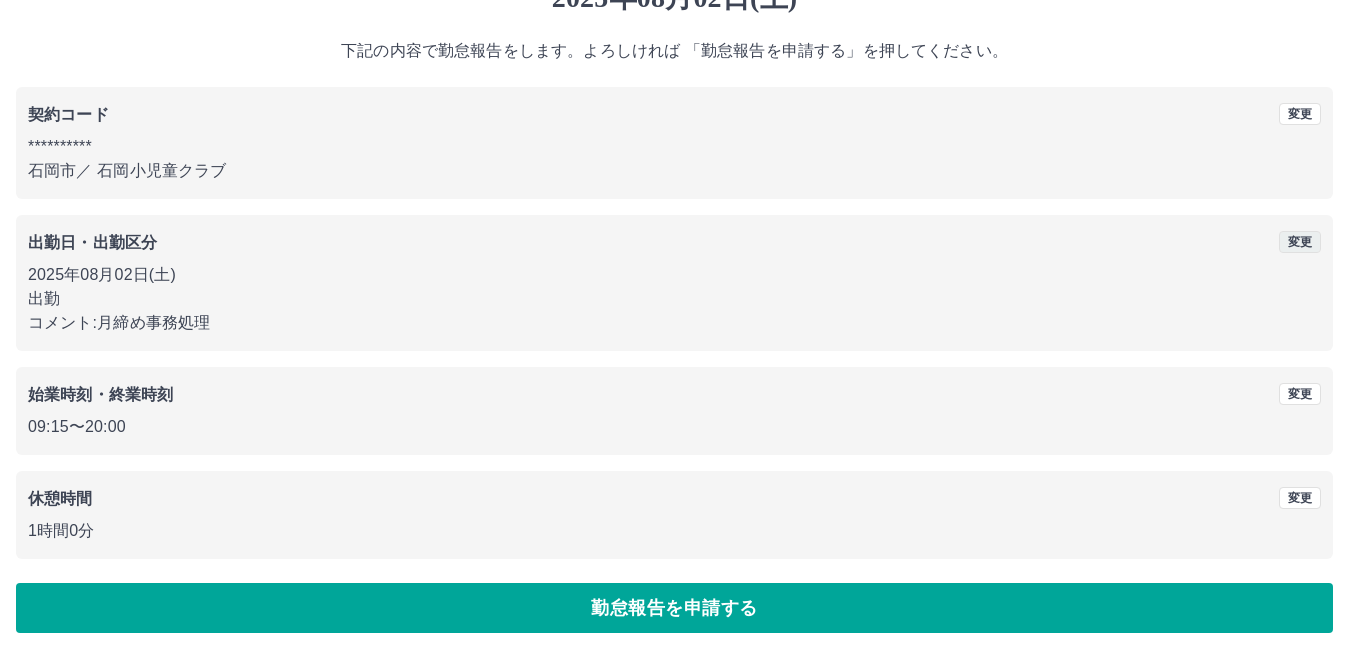 click on "変更" at bounding box center [1300, 242] 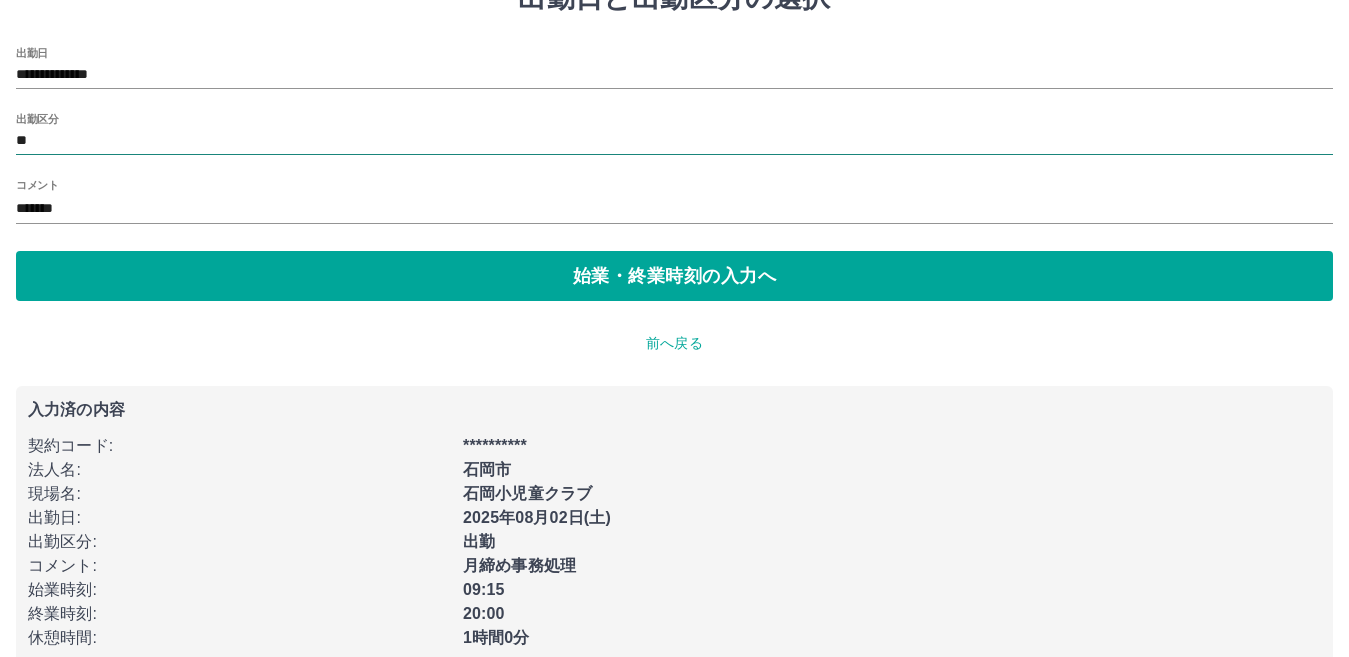 scroll, scrollTop: 0, scrollLeft: 0, axis: both 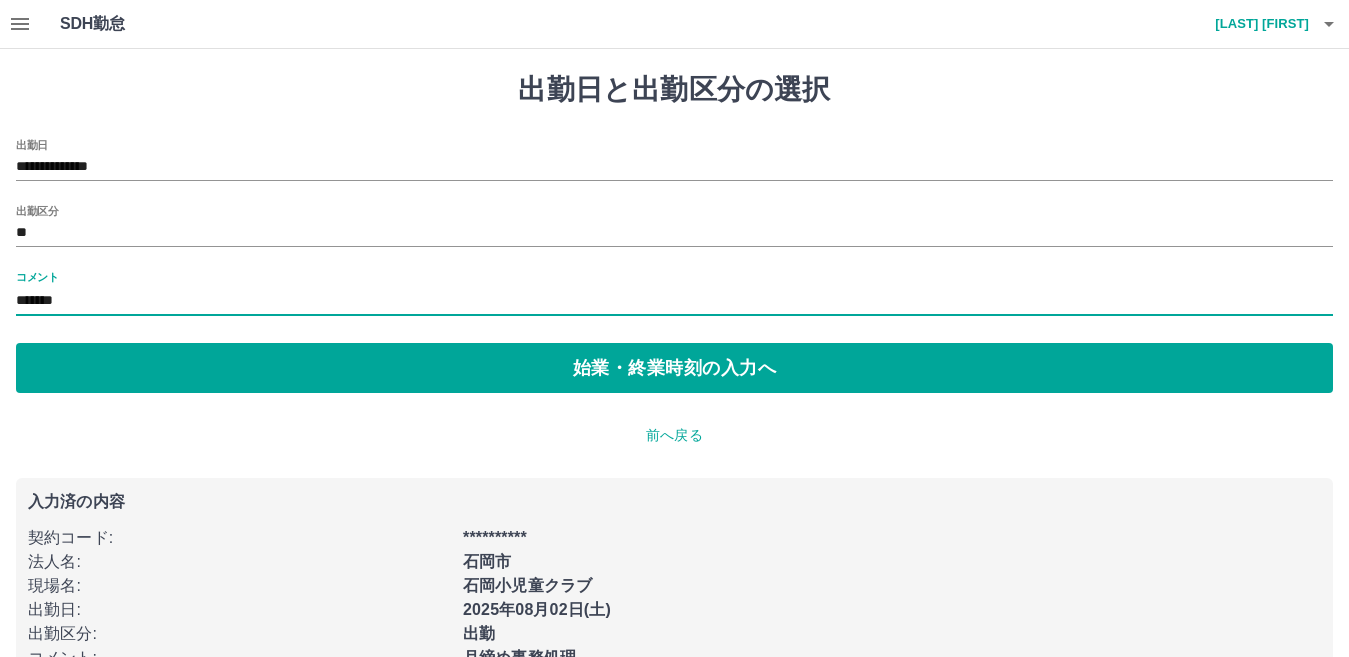click on "*******" at bounding box center [674, 301] 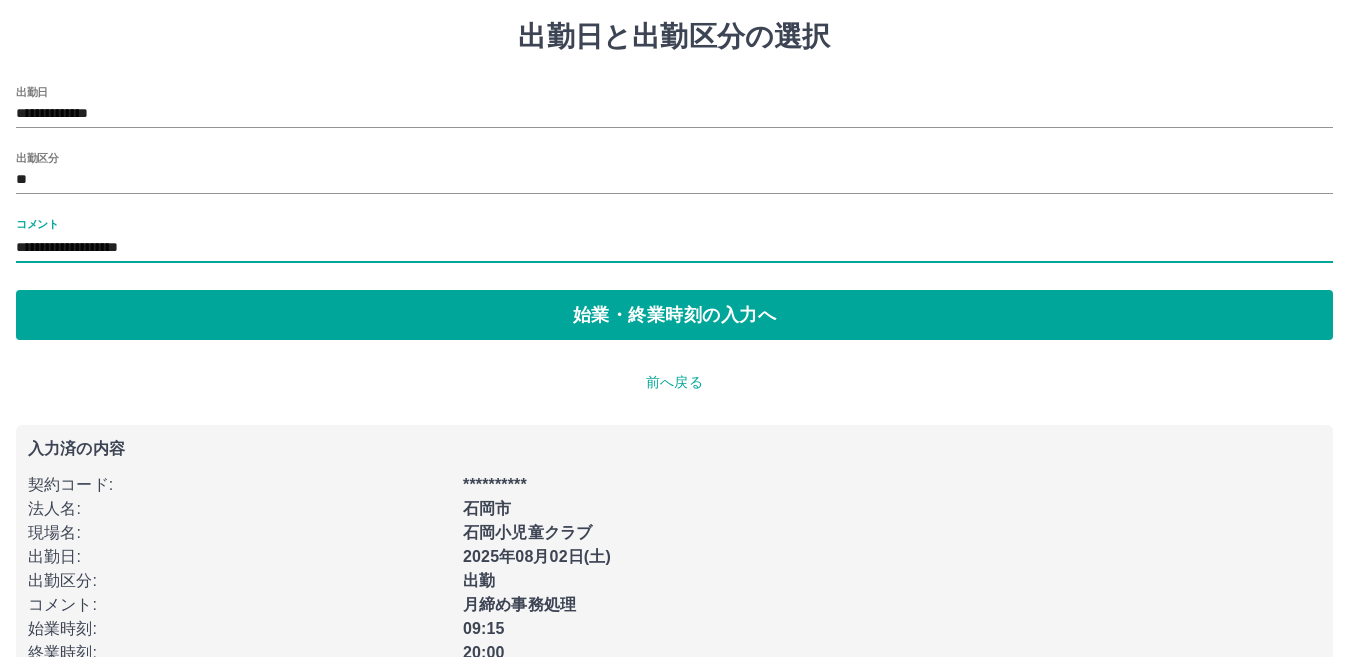 scroll, scrollTop: 125, scrollLeft: 0, axis: vertical 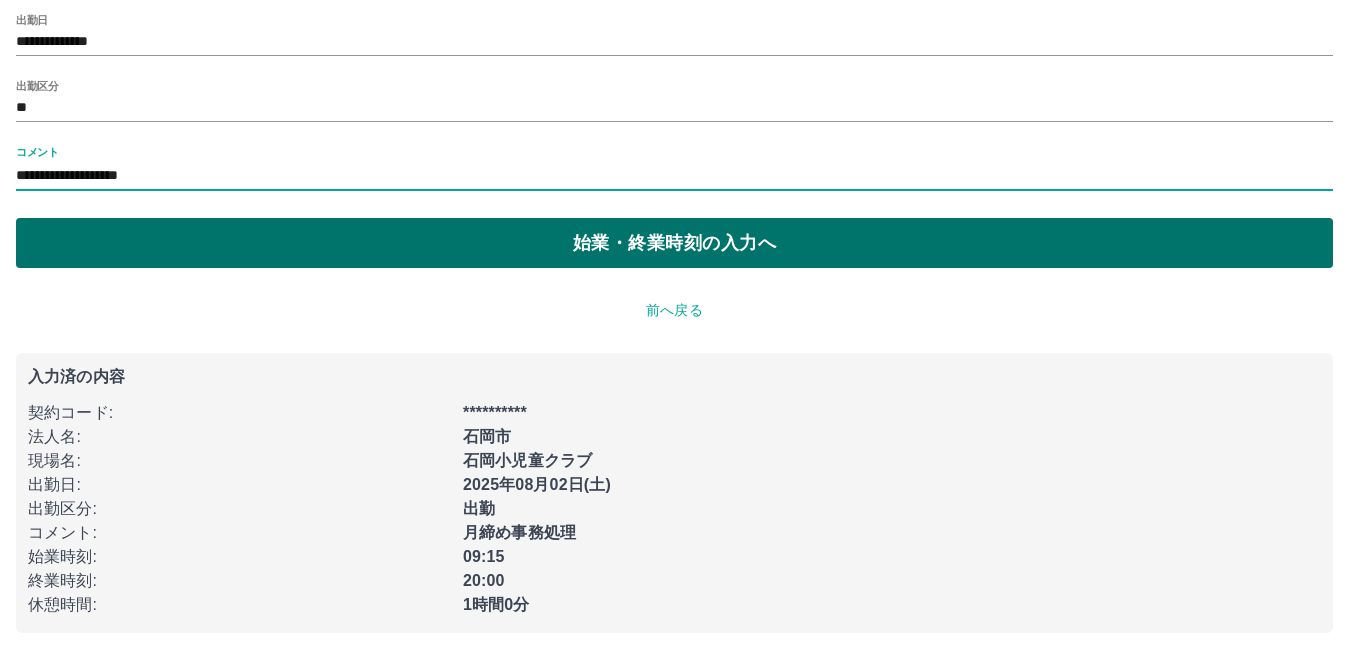 type on "**********" 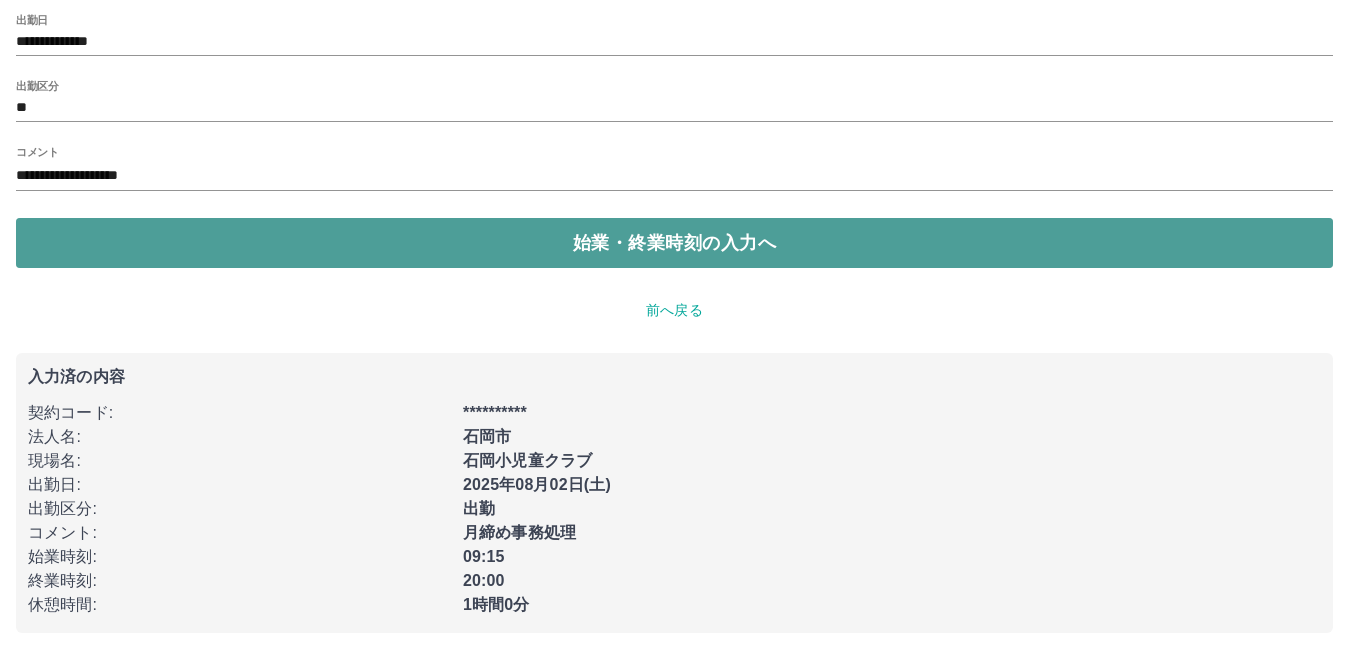click on "始業・終業時刻の入力へ" at bounding box center [674, 243] 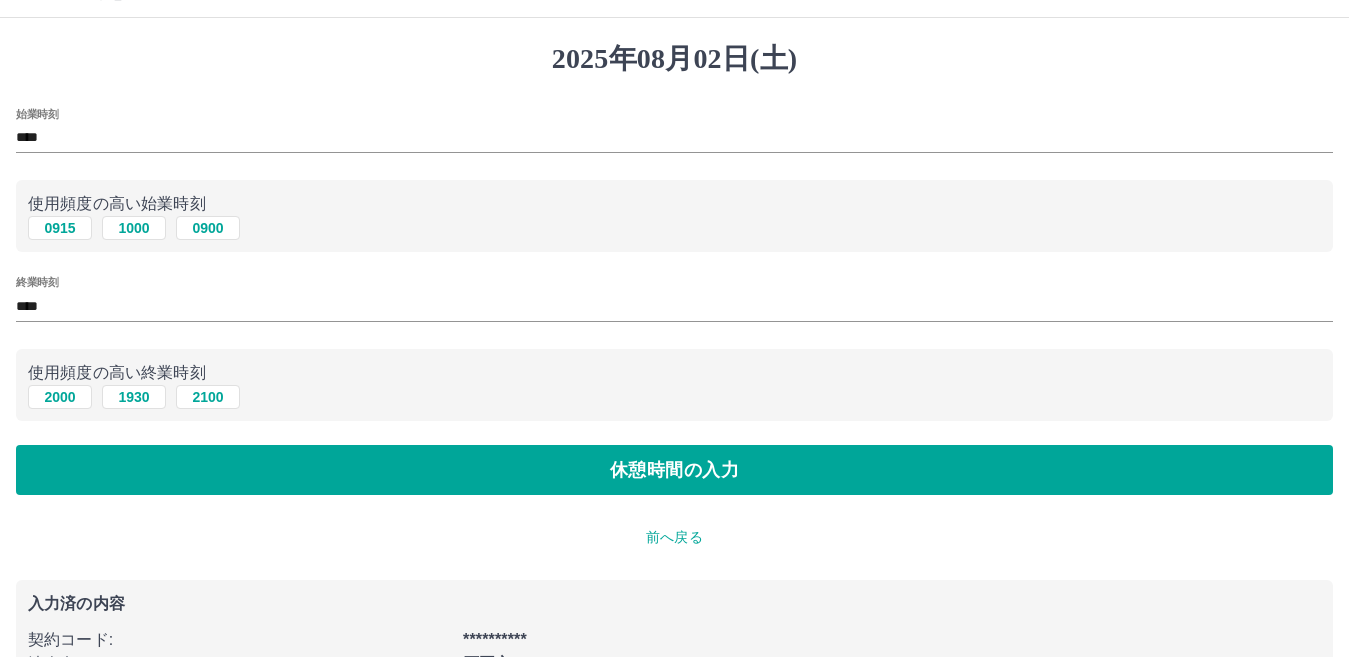 scroll, scrollTop: 259, scrollLeft: 0, axis: vertical 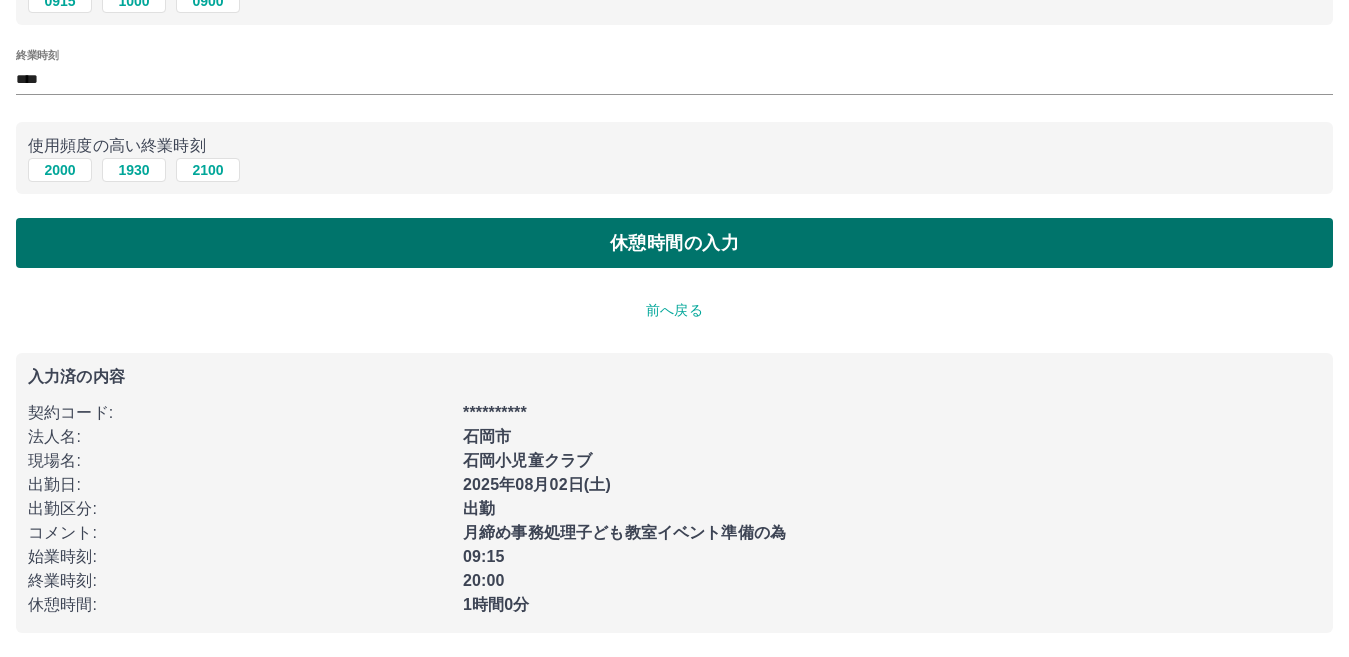 click on "休憩時間の入力" at bounding box center [674, 243] 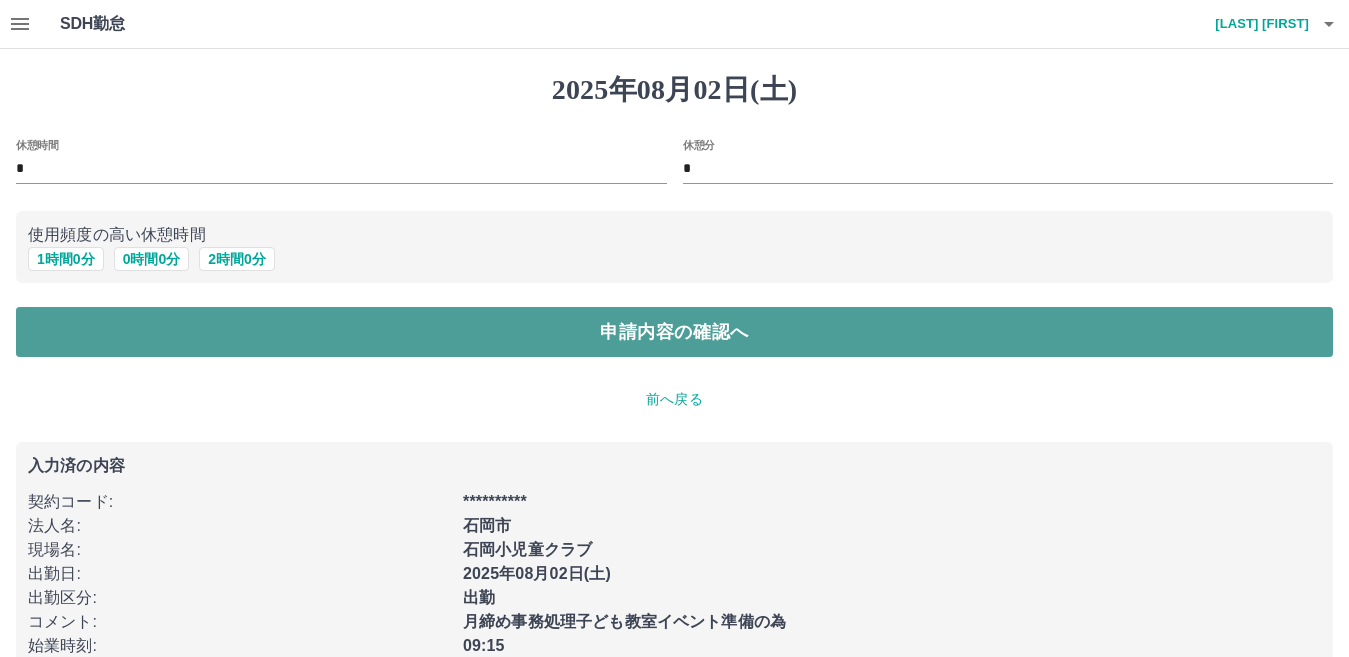 click on "申請内容の確認へ" at bounding box center [674, 332] 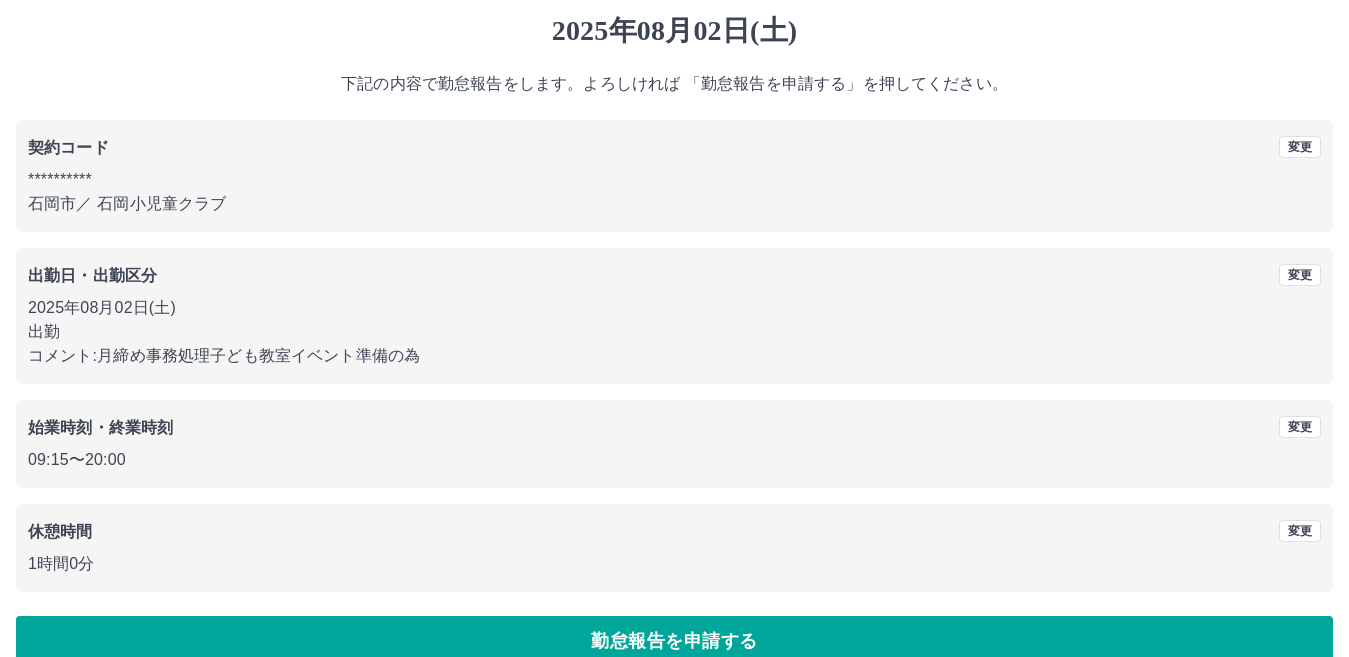 scroll, scrollTop: 92, scrollLeft: 0, axis: vertical 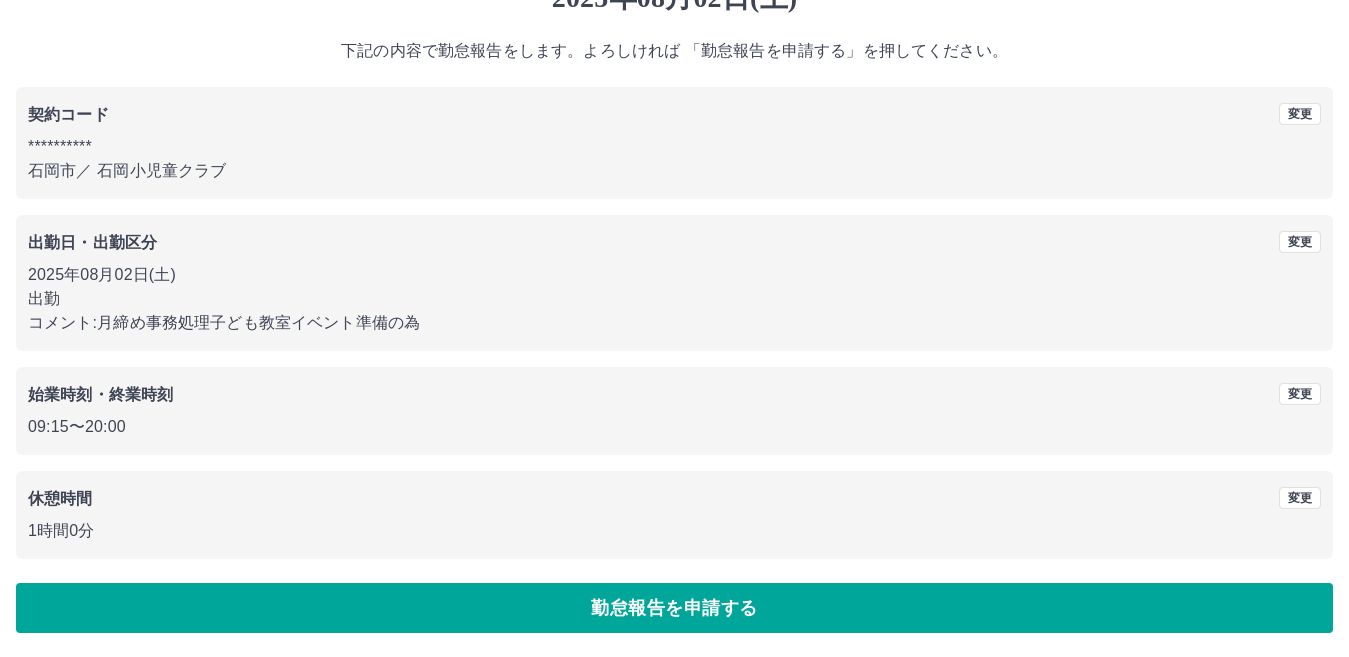 click on "勤怠報告を申請する" at bounding box center (674, 608) 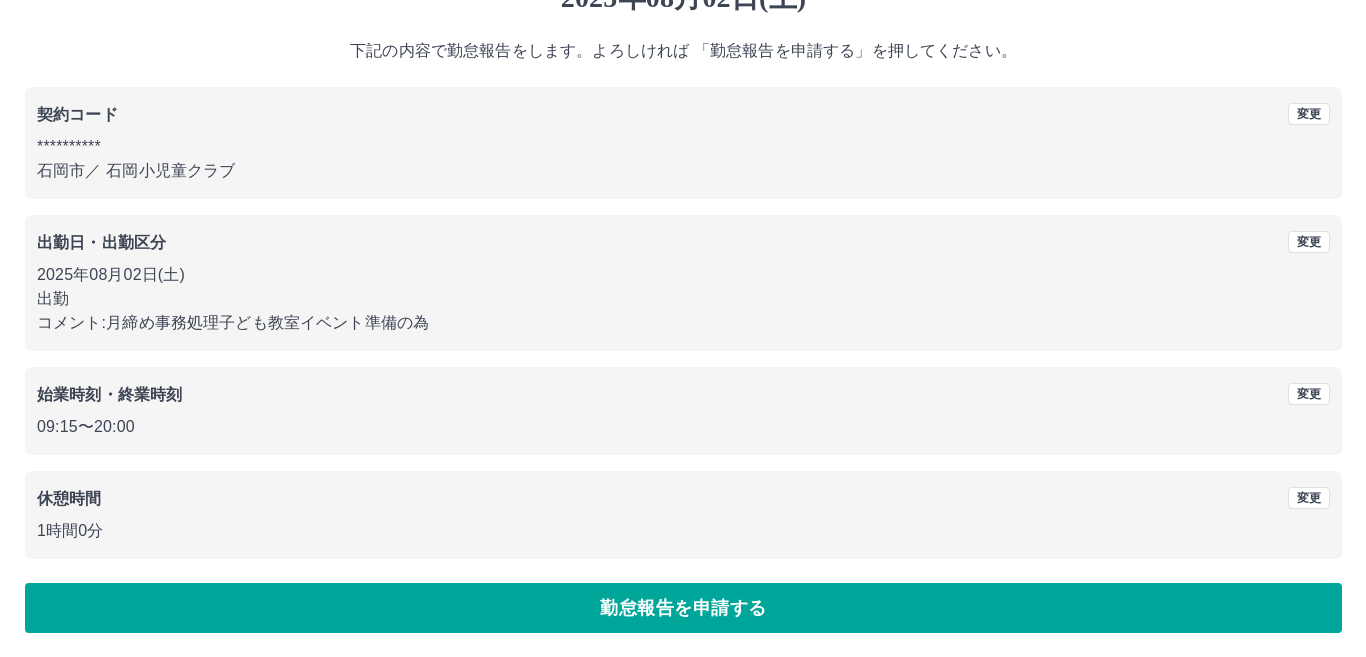scroll, scrollTop: 0, scrollLeft: 0, axis: both 